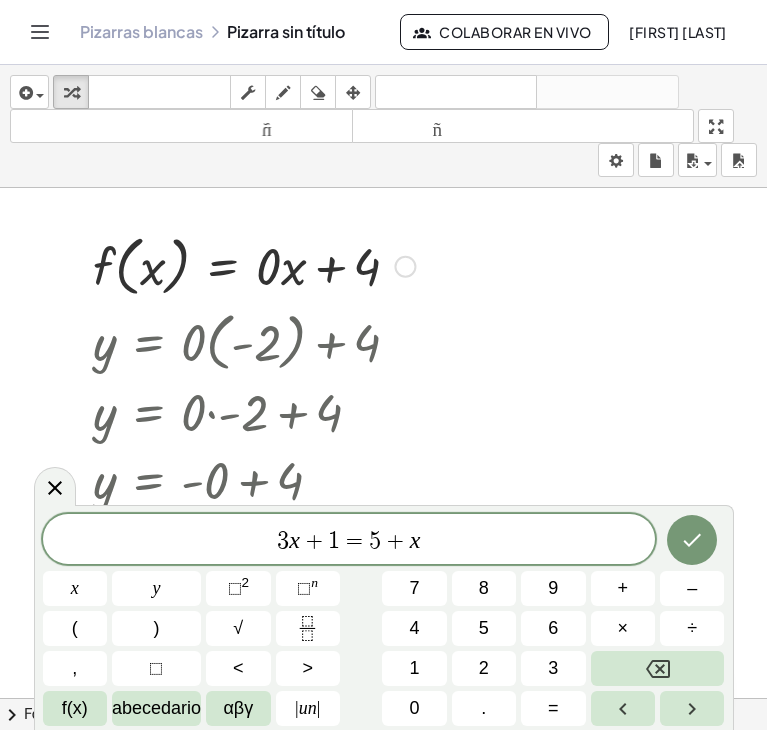 scroll, scrollTop: 0, scrollLeft: 0, axis: both 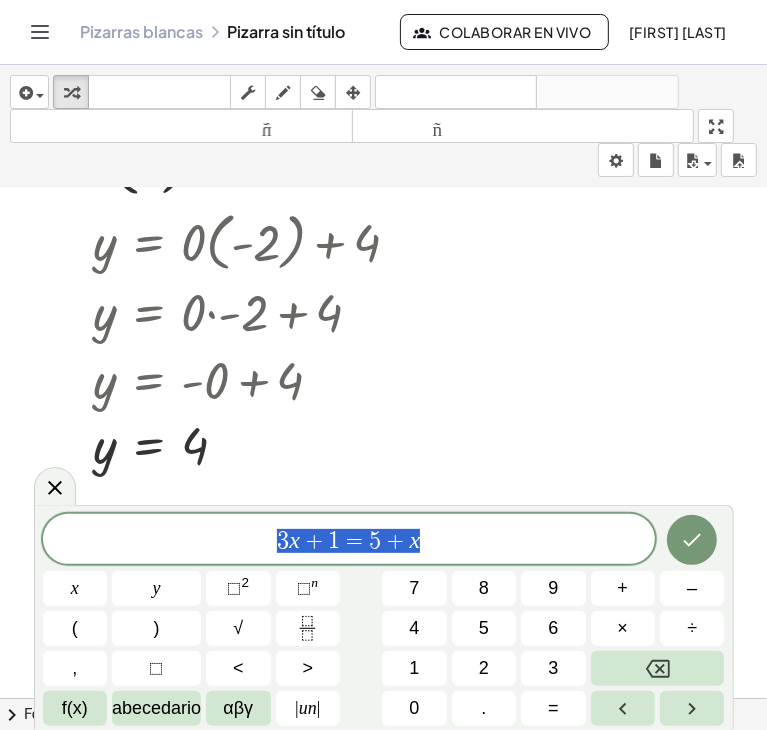 drag, startPoint x: 436, startPoint y: 559, endPoint x: 100, endPoint y: 525, distance: 337.71585 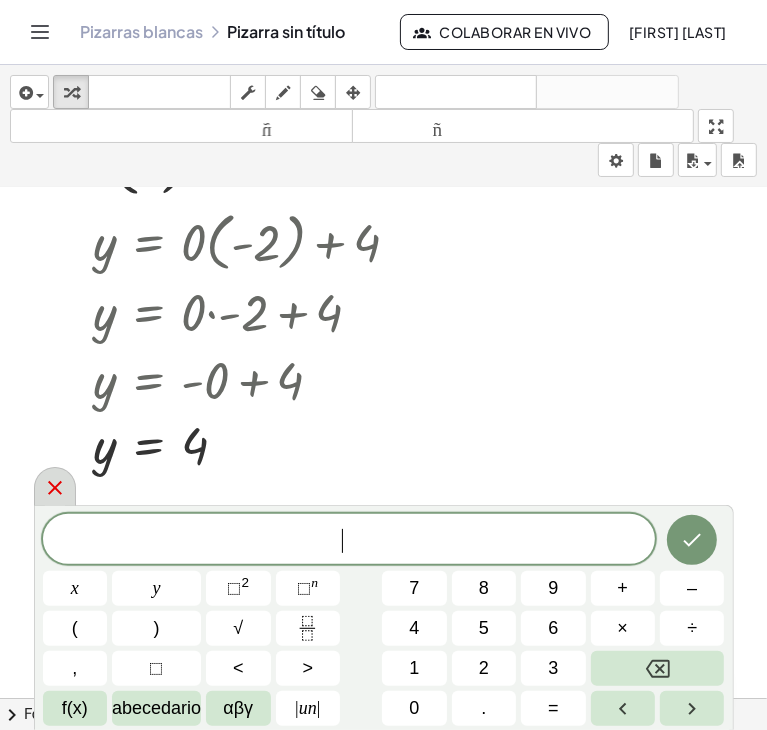 click 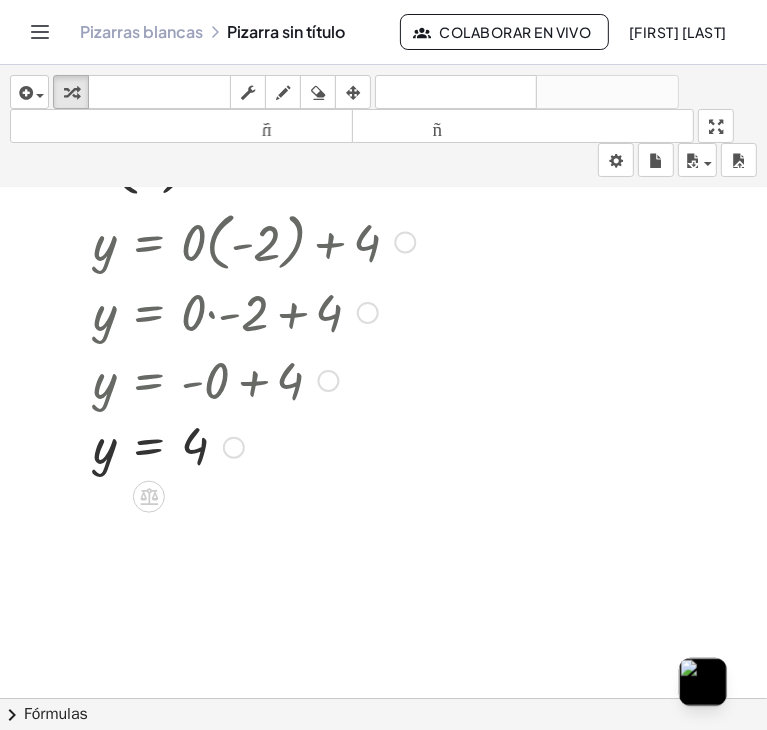 scroll, scrollTop: 0, scrollLeft: 0, axis: both 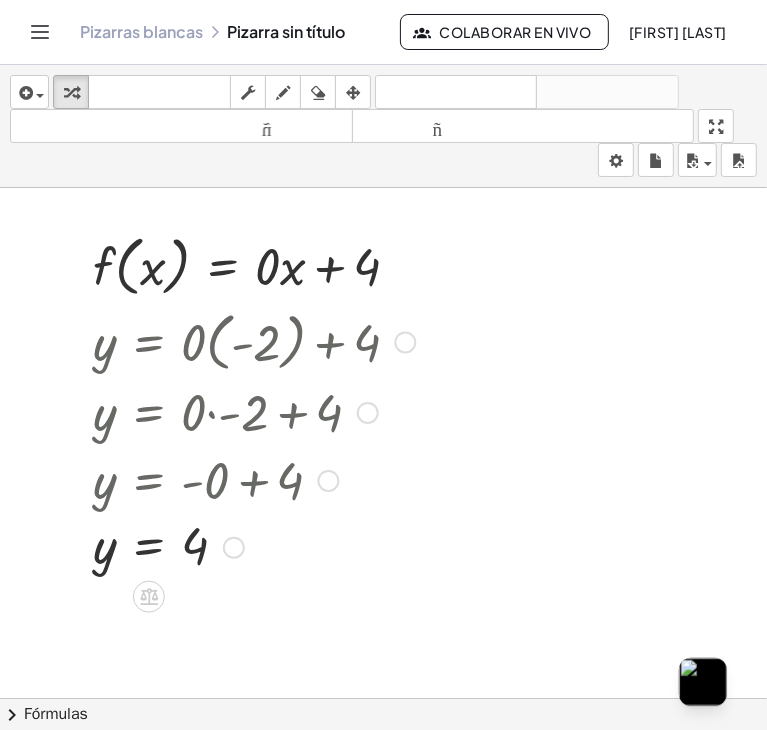 click at bounding box center [254, 546] 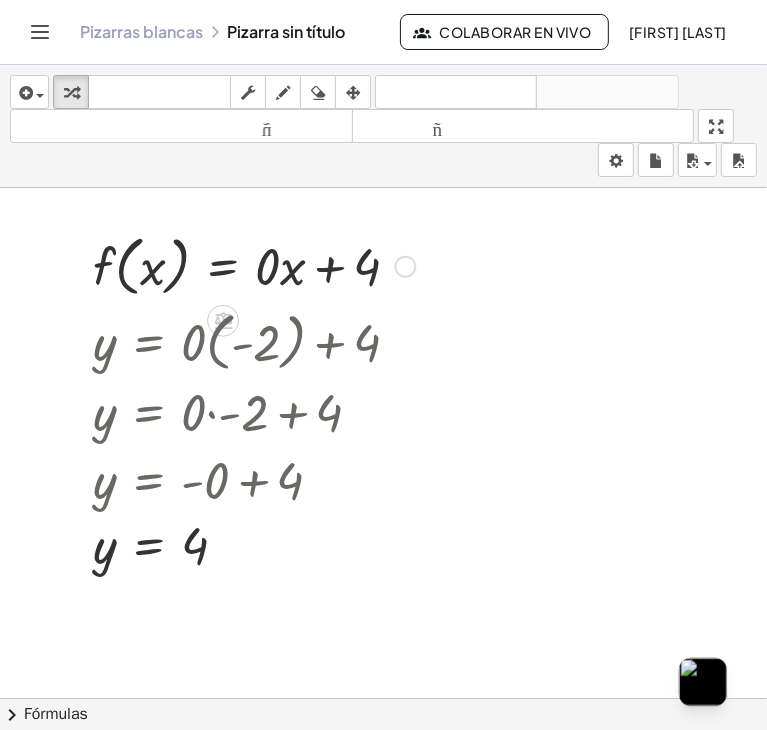click at bounding box center (254, 265) 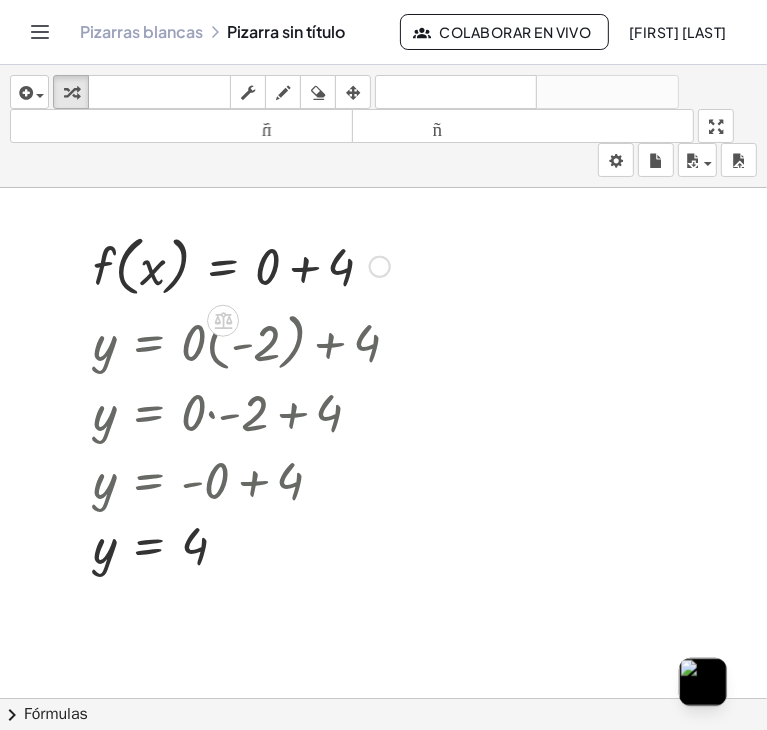 click at bounding box center (241, 265) 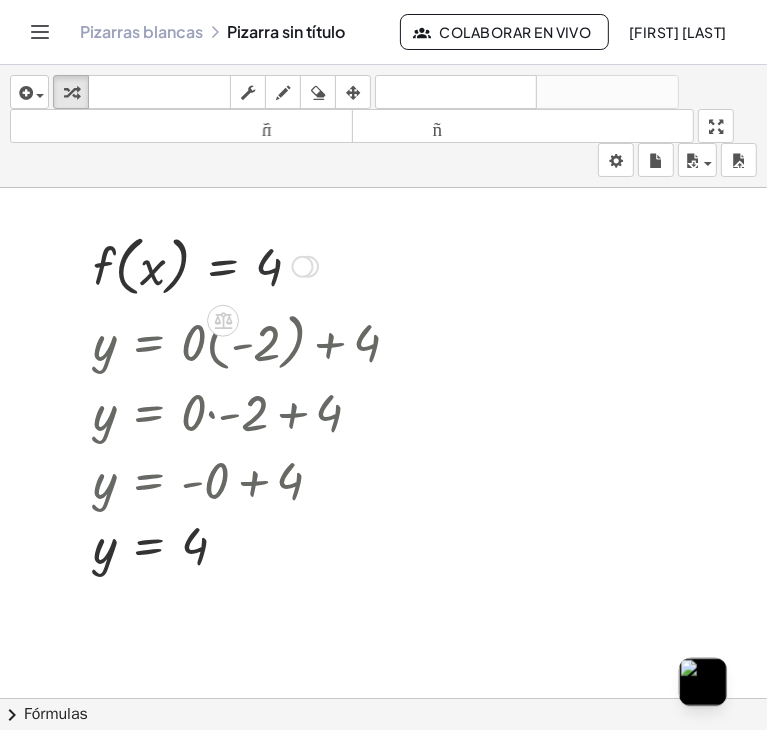 click at bounding box center [205, 265] 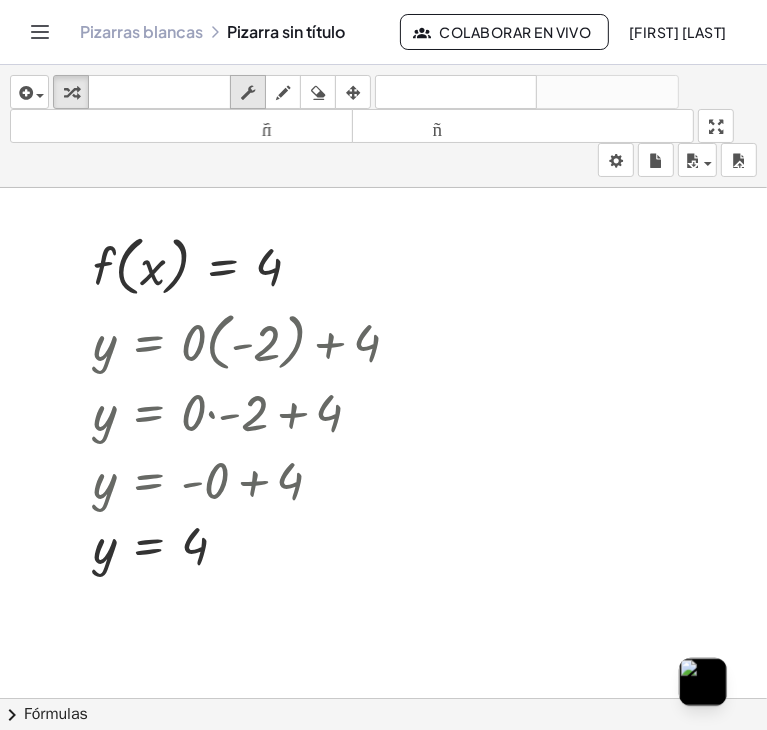 click at bounding box center (248, 93) 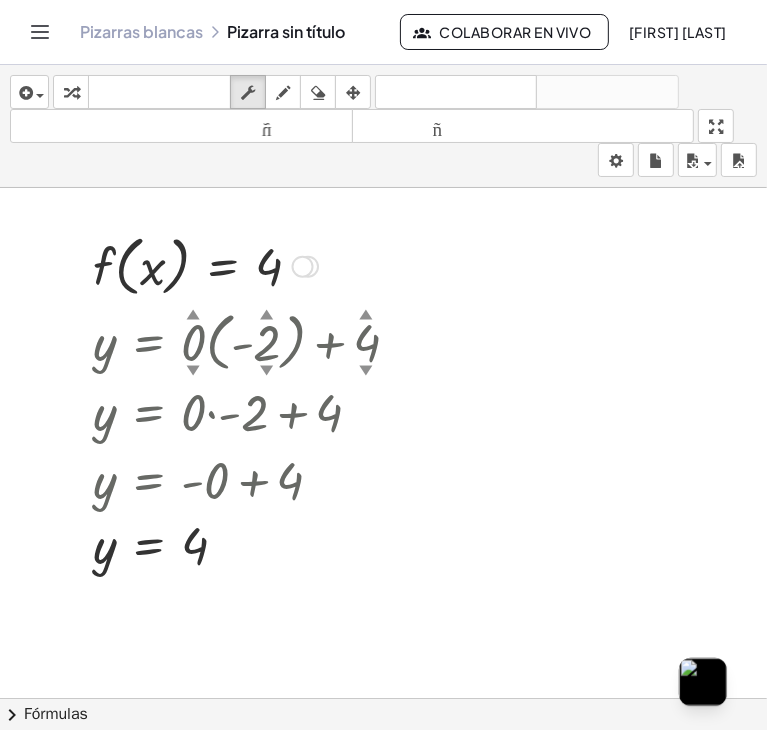 click at bounding box center [205, 265] 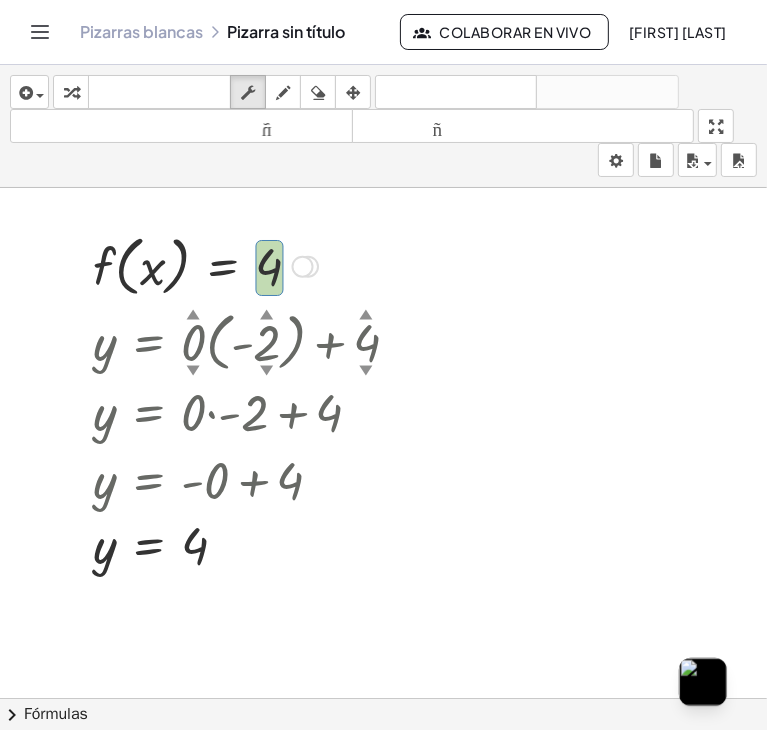 click at bounding box center [205, 265] 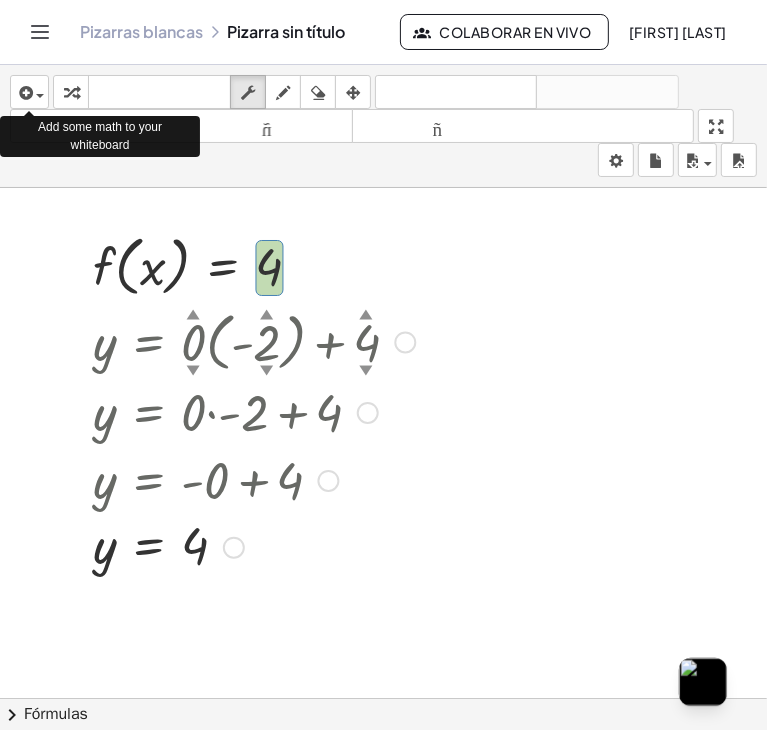 click at bounding box center [254, 340] 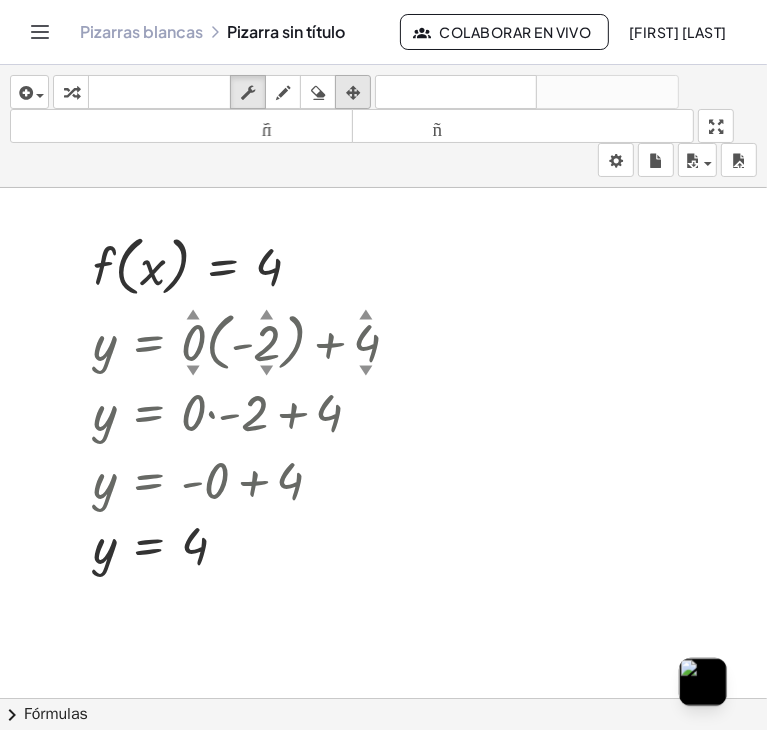 click at bounding box center [353, 92] 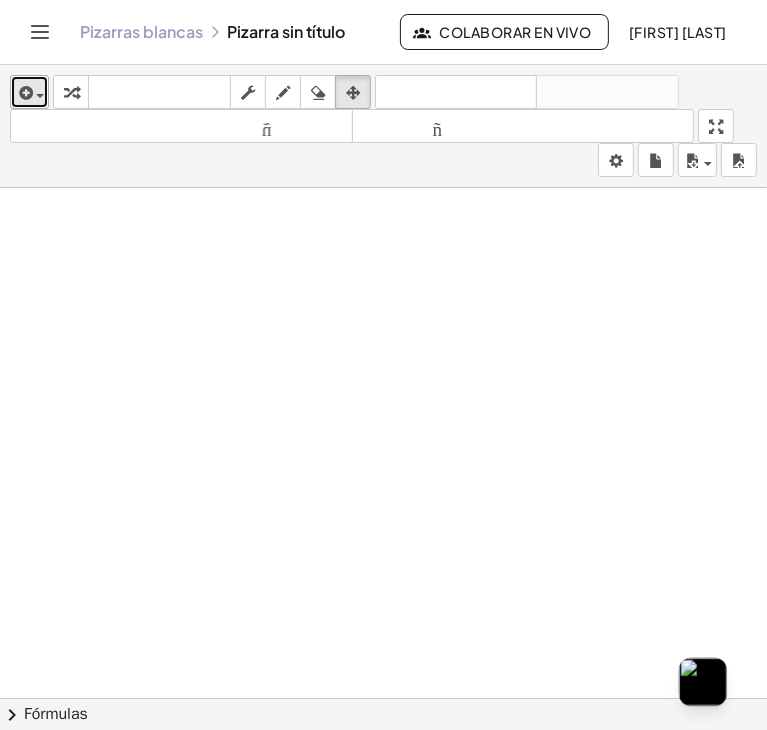 click at bounding box center [24, 93] 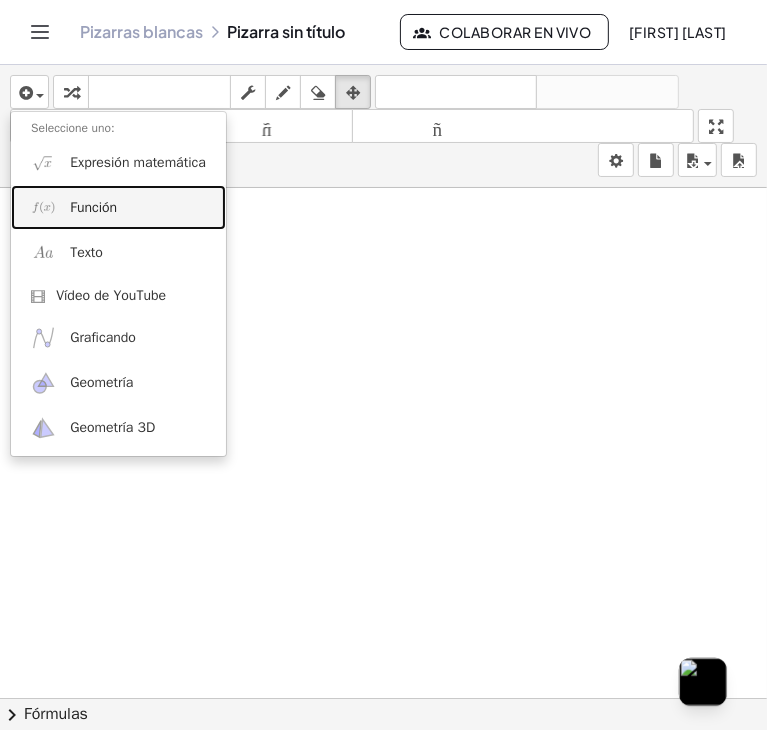 click on "Función" at bounding box center (118, 207) 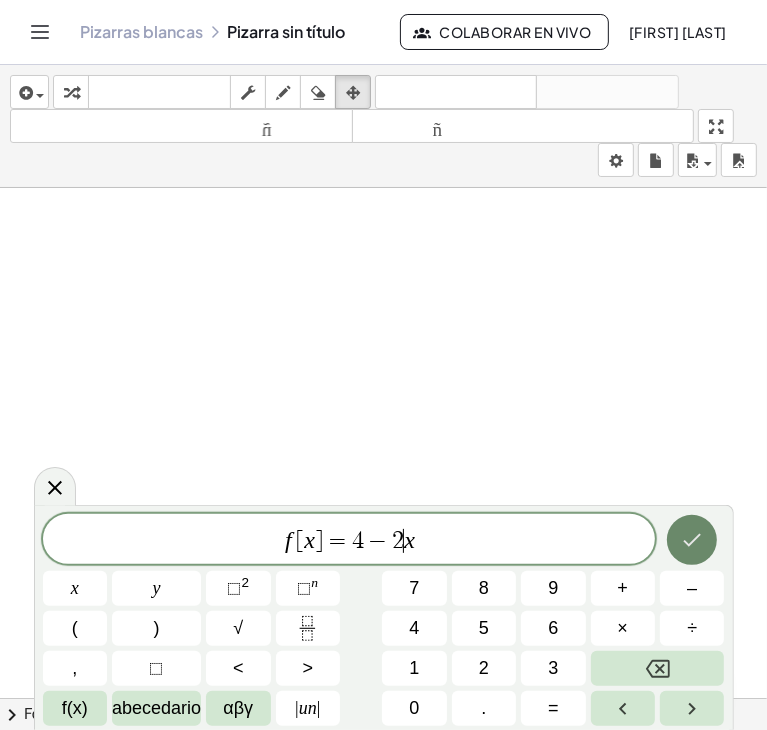 click at bounding box center [692, 540] 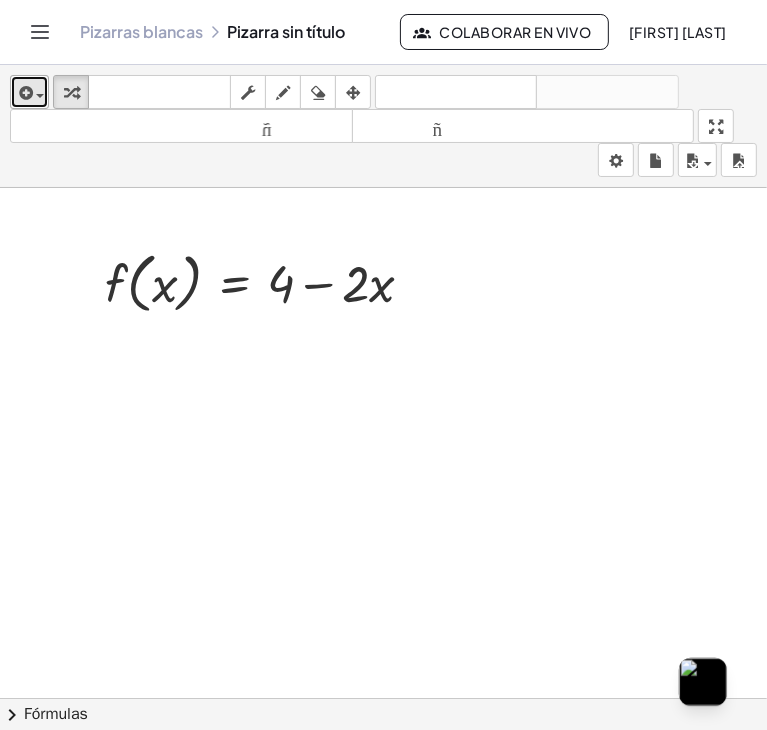 click at bounding box center (35, 95) 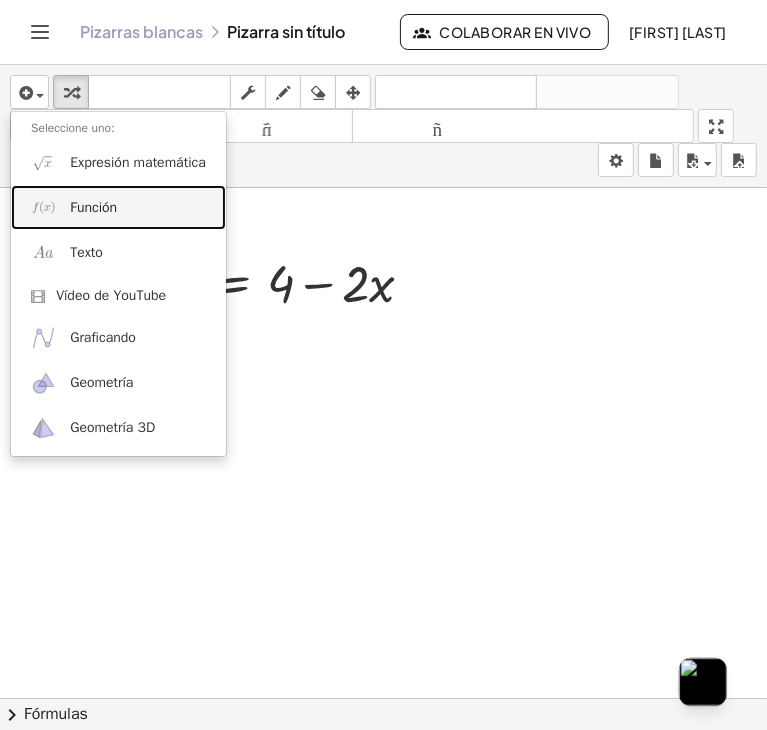 click on "Función" at bounding box center [93, 207] 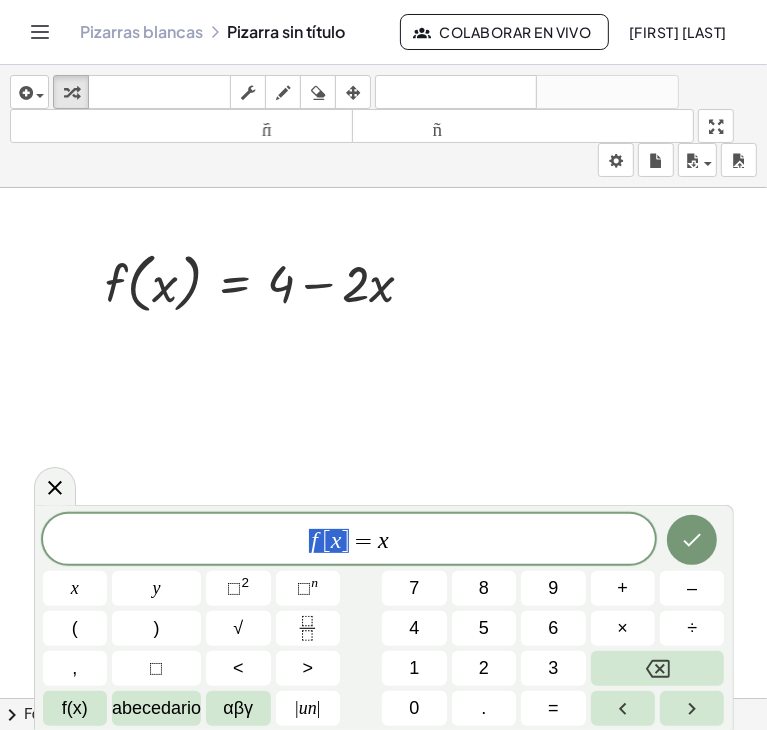 drag, startPoint x: 351, startPoint y: 536, endPoint x: 262, endPoint y: 539, distance: 89.050545 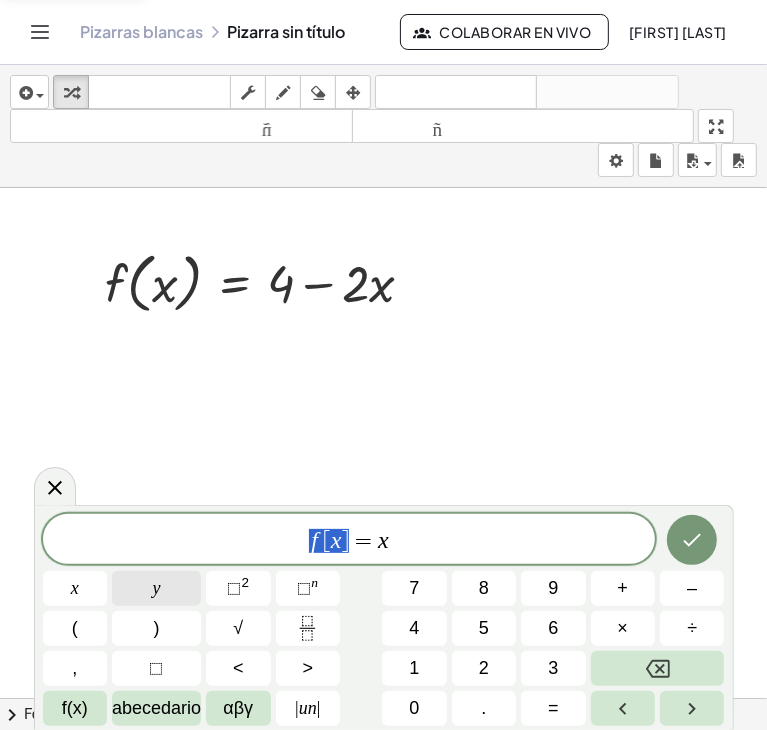 click on "y" at bounding box center [156, 588] 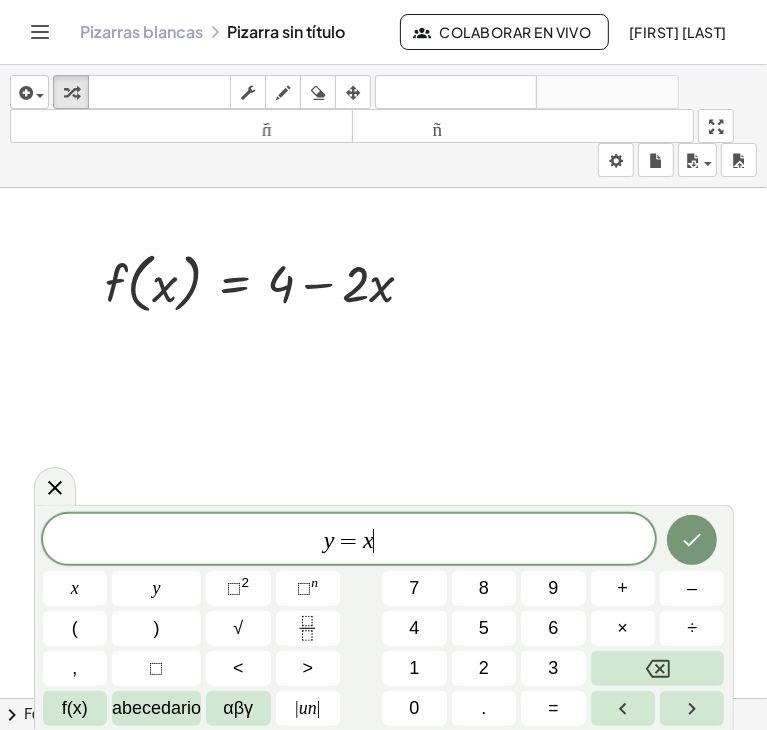 click on "x" at bounding box center [368, 540] 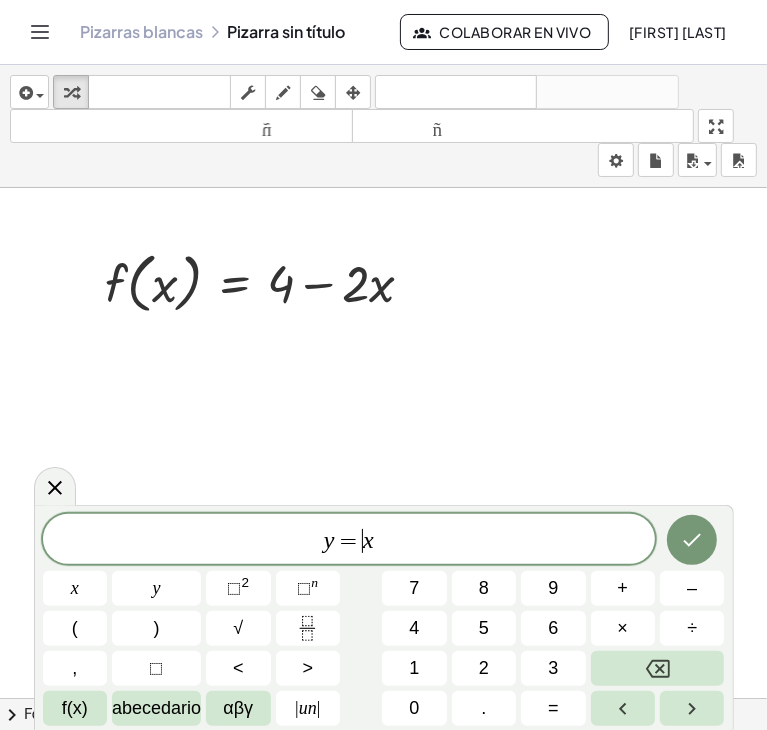 click on "x" at bounding box center [368, 540] 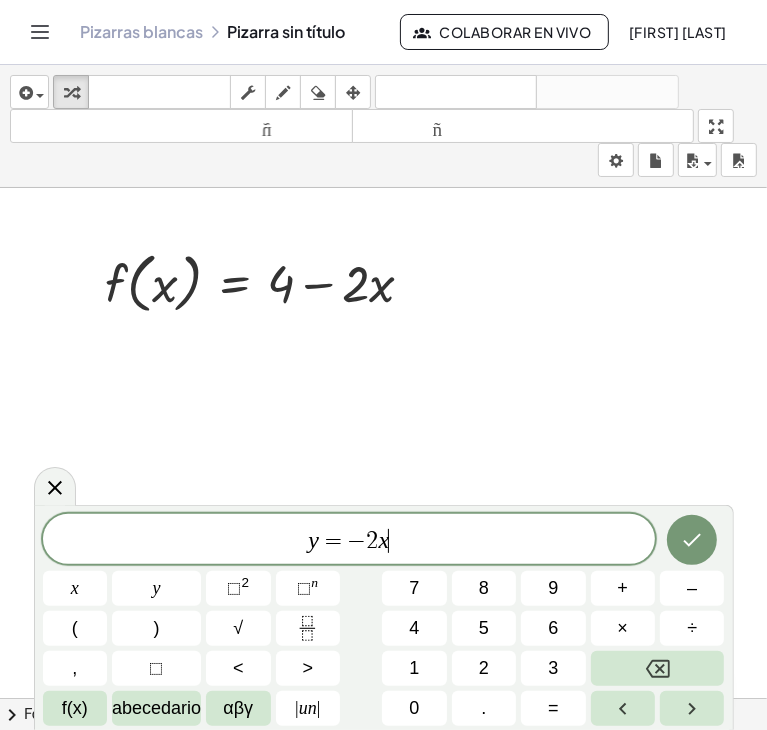 click on "y = − 2 x ​" at bounding box center [349, 541] 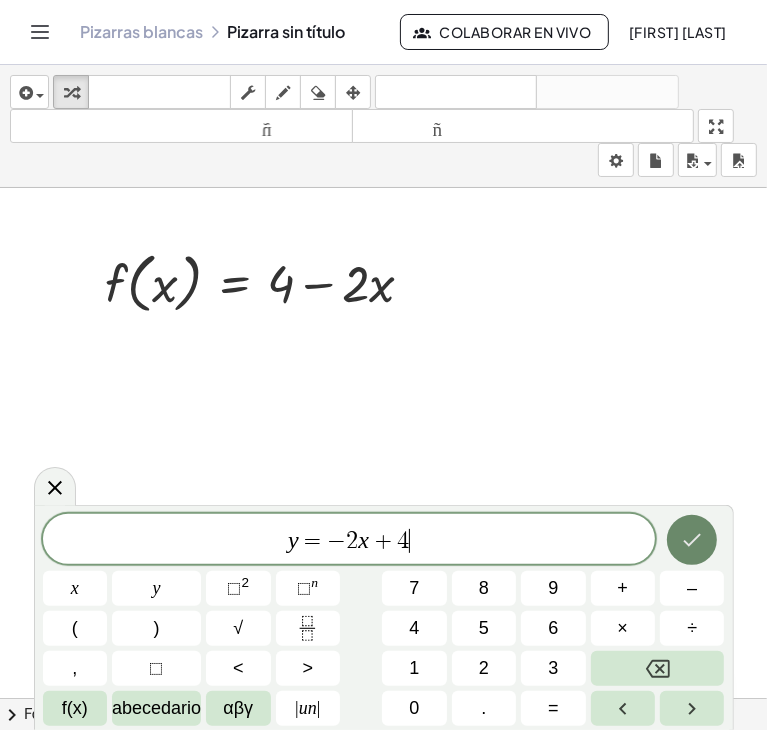 click 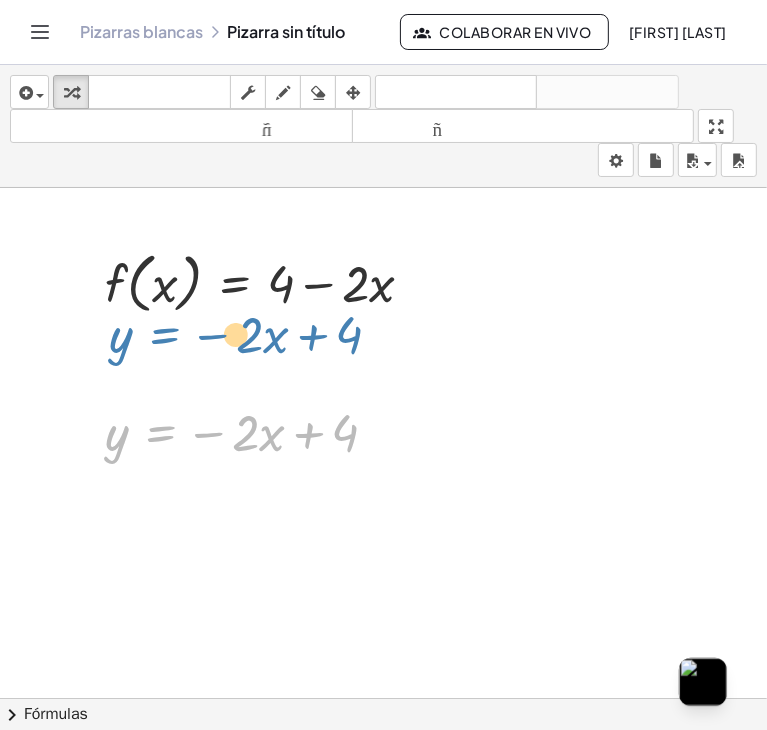drag, startPoint x: 172, startPoint y: 439, endPoint x: 176, endPoint y: 341, distance: 98.0816 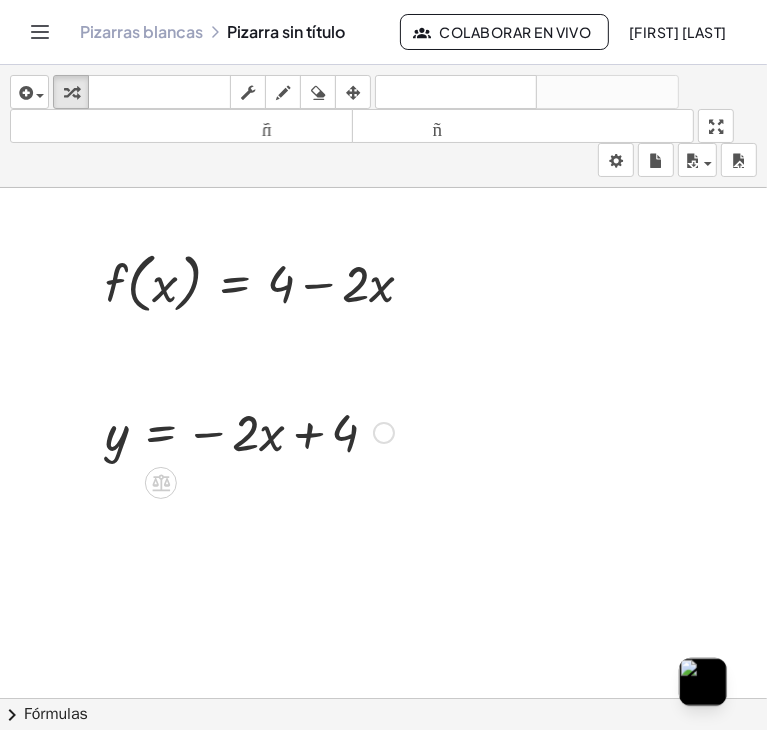 scroll, scrollTop: 100, scrollLeft: 0, axis: vertical 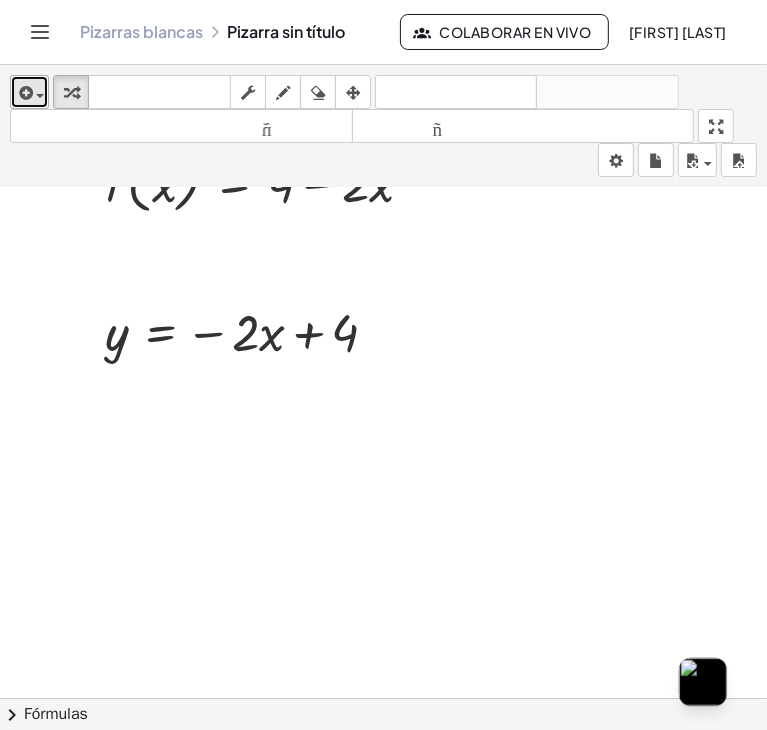 click at bounding box center (35, 95) 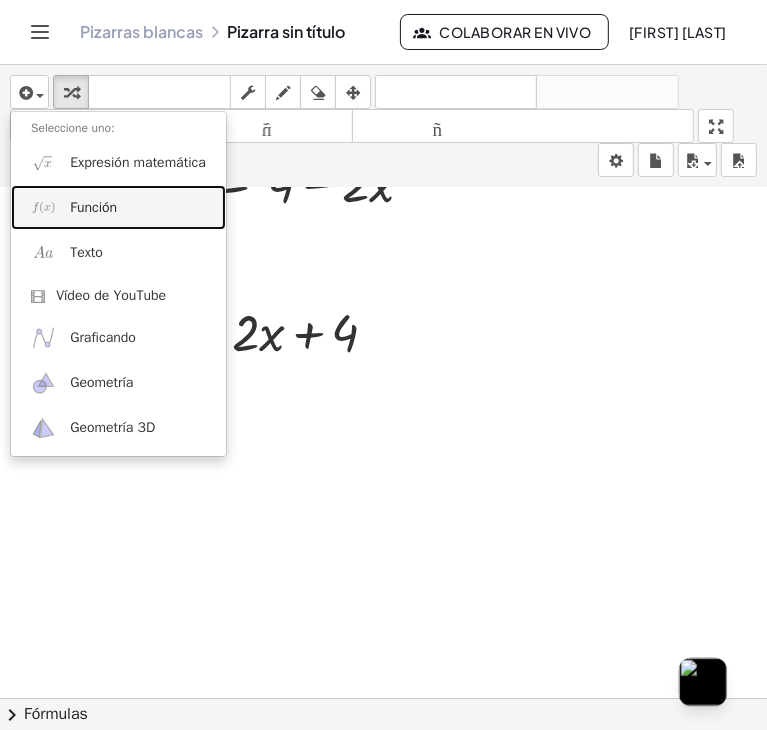 click on "Función" at bounding box center [93, 207] 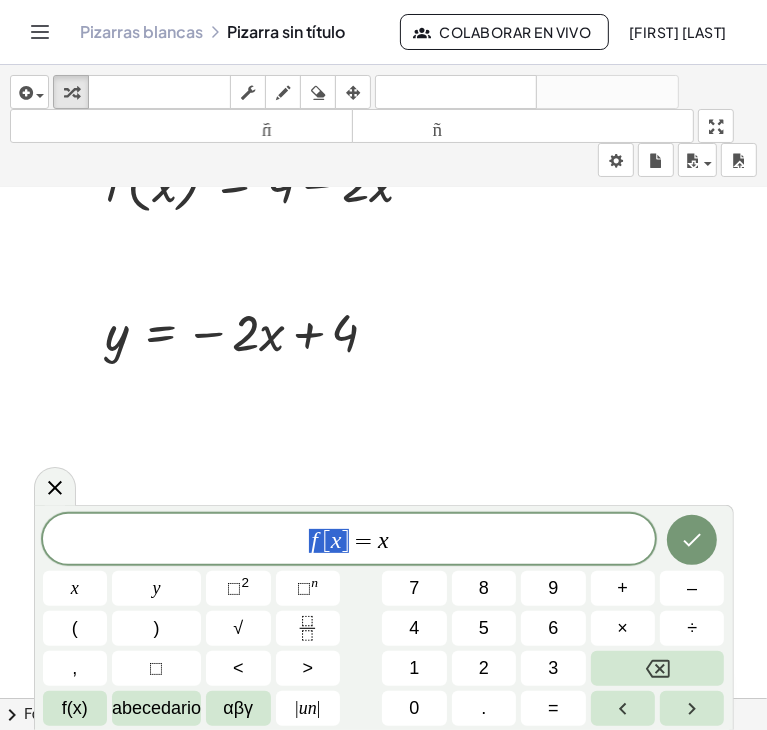 drag, startPoint x: 349, startPoint y: 545, endPoint x: 230, endPoint y: 544, distance: 119.0042 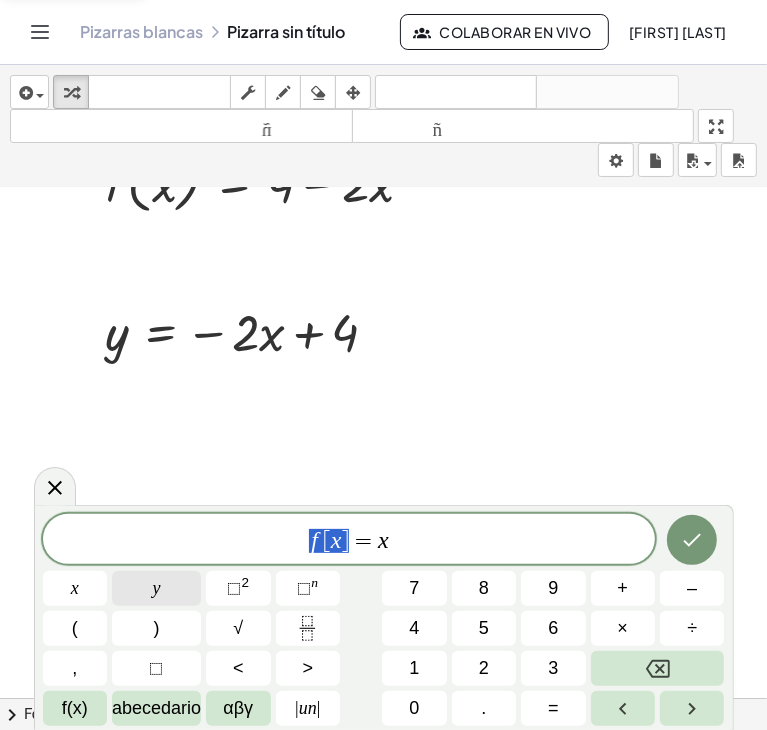 click on "y" at bounding box center (156, 588) 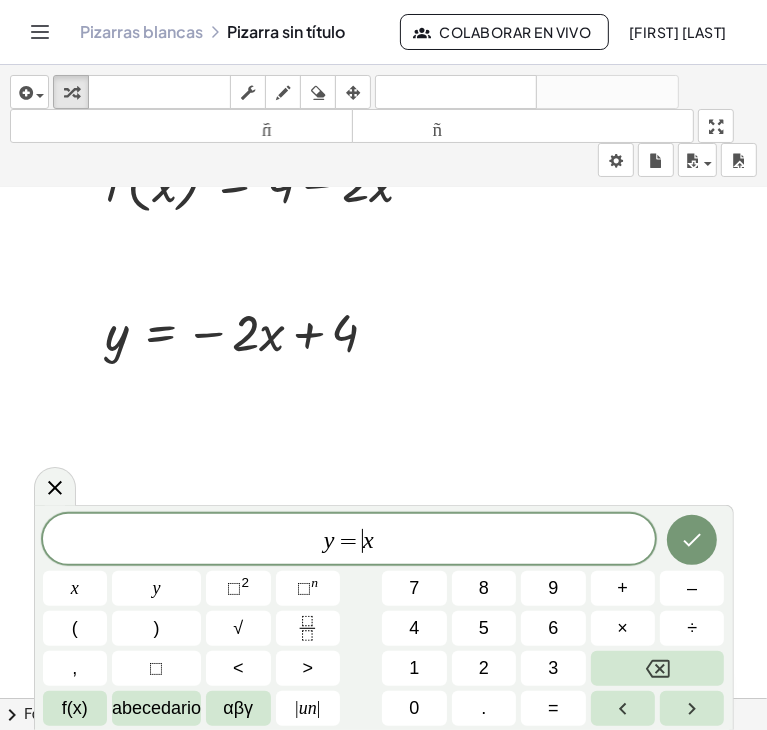 click on "x" at bounding box center [368, 540] 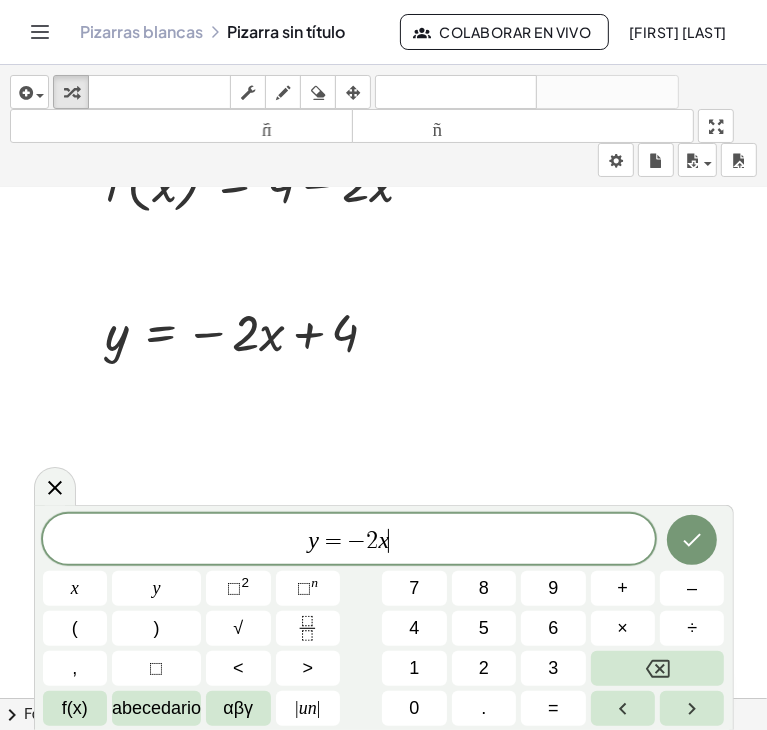 click on "y = − 2 x ​" at bounding box center (349, 541) 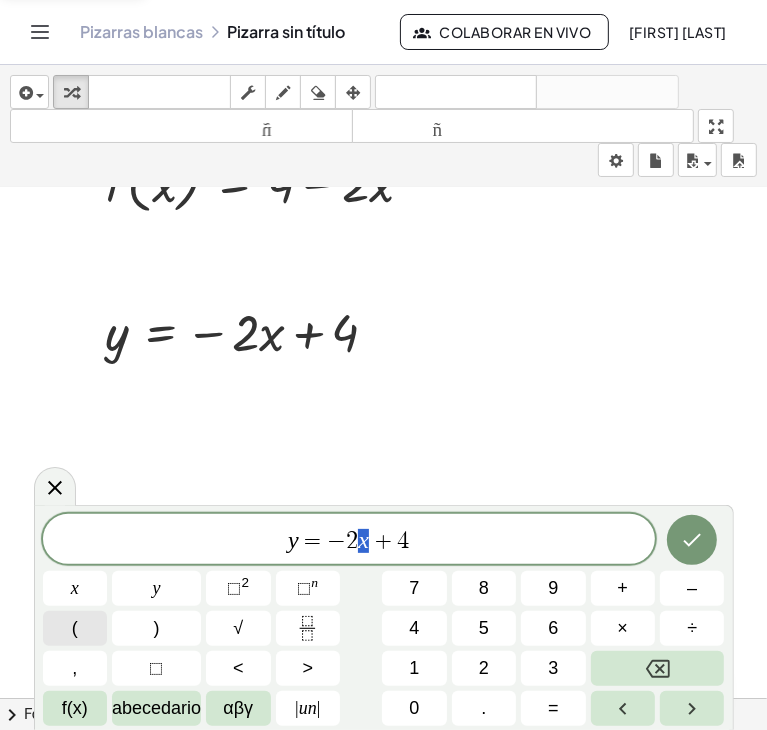 click on "(" at bounding box center [75, 628] 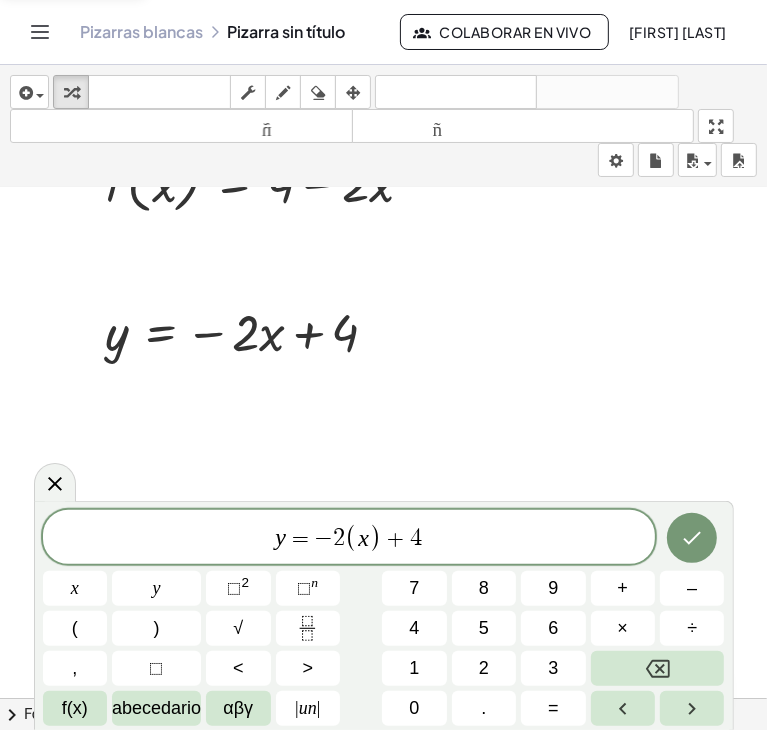 click on ")" at bounding box center (375, 538) 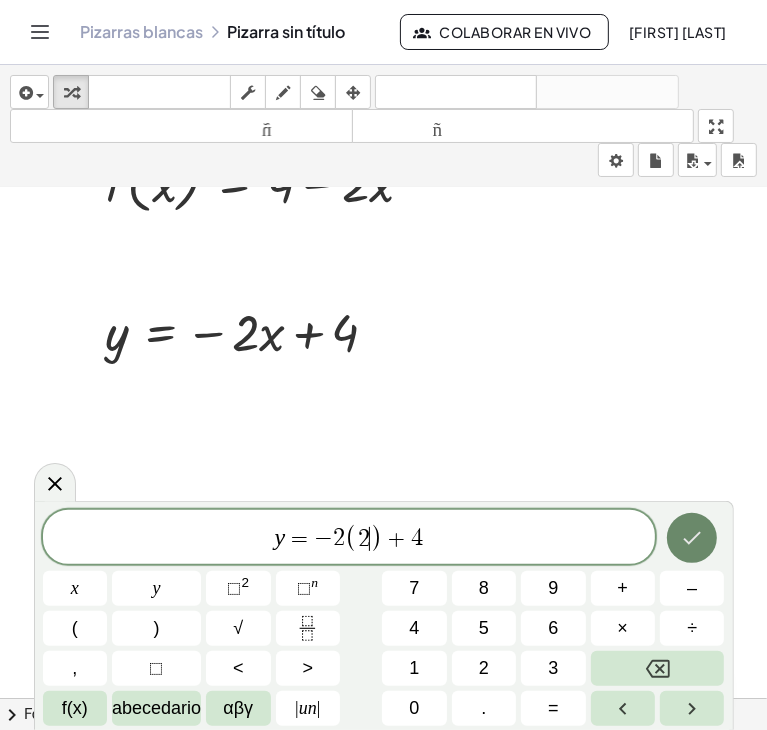 click at bounding box center [692, 538] 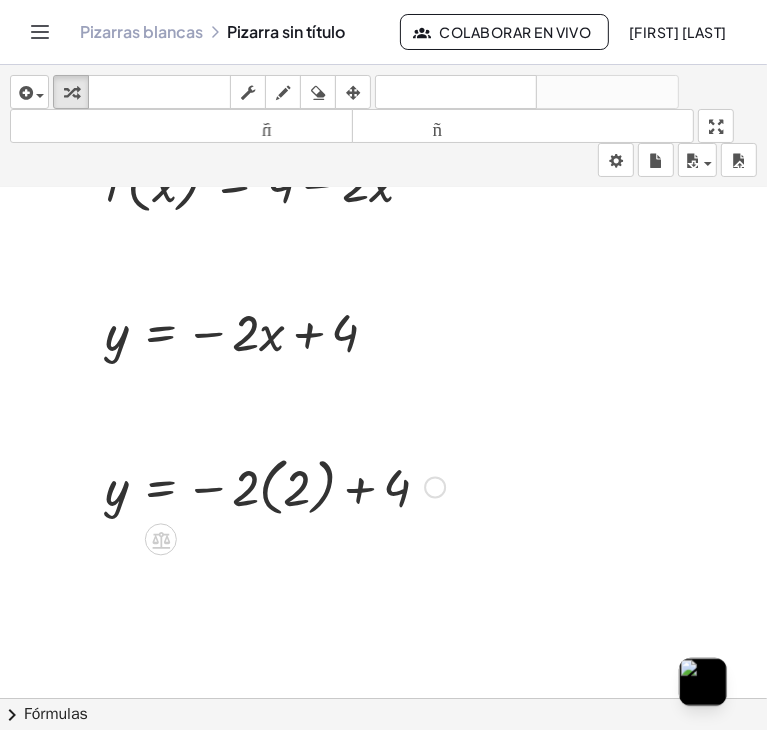 scroll, scrollTop: 200, scrollLeft: 0, axis: vertical 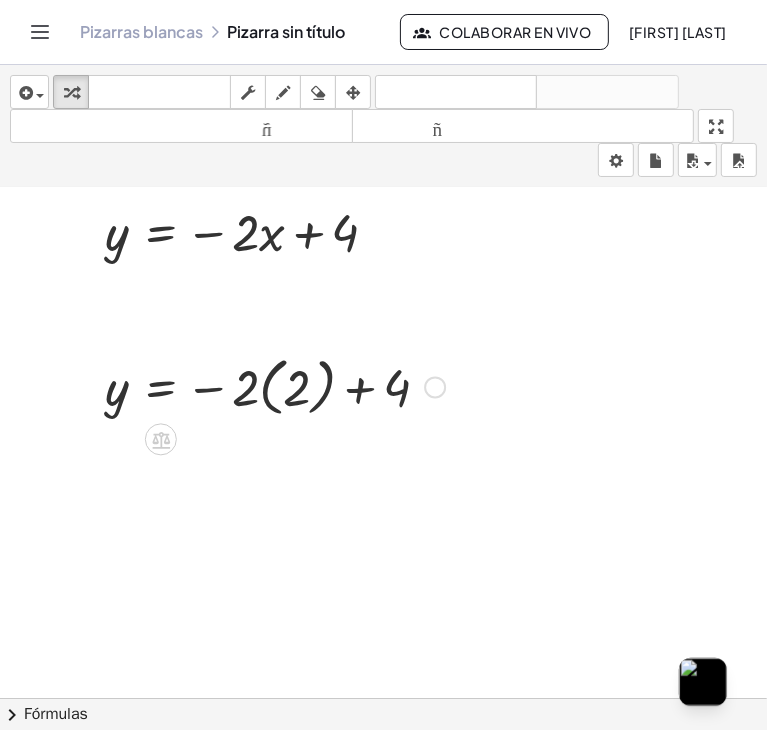 click at bounding box center [275, 385] 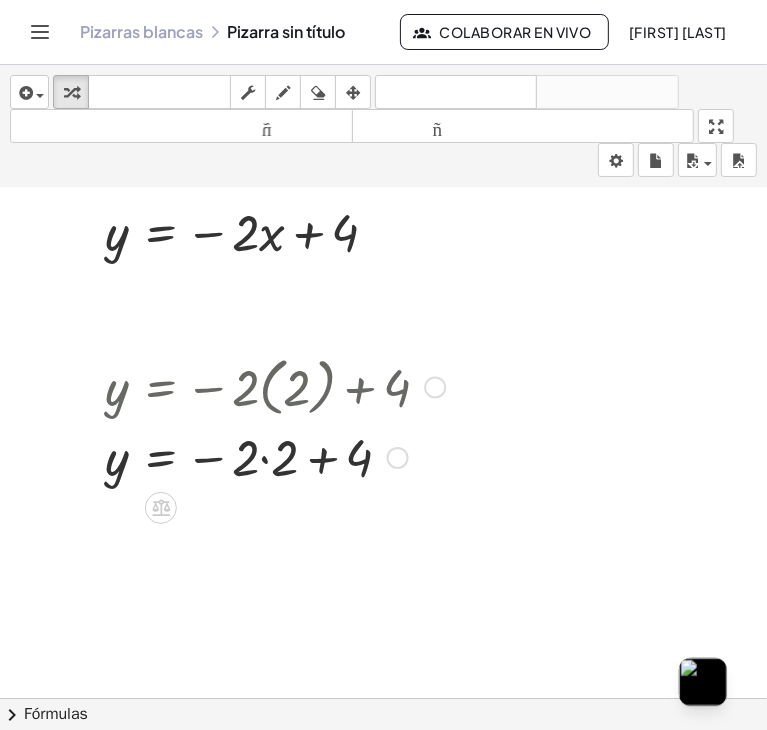 click at bounding box center (275, 456) 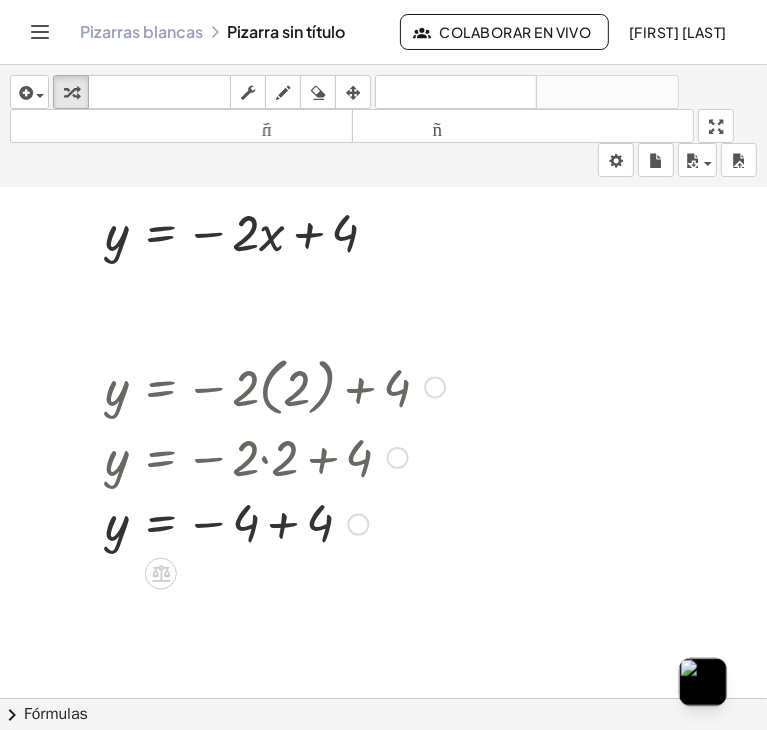 click at bounding box center [275, 523] 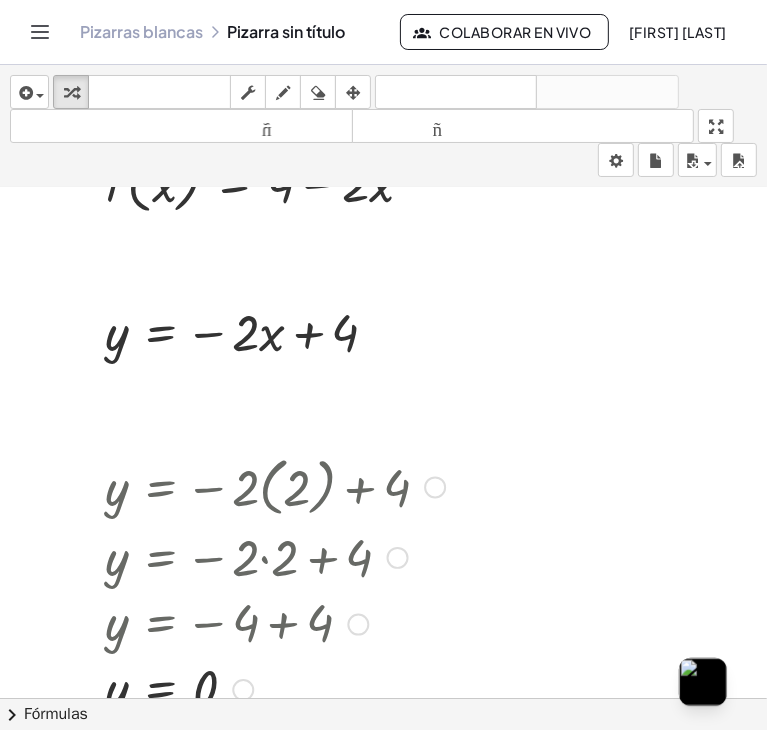scroll, scrollTop: 200, scrollLeft: 0, axis: vertical 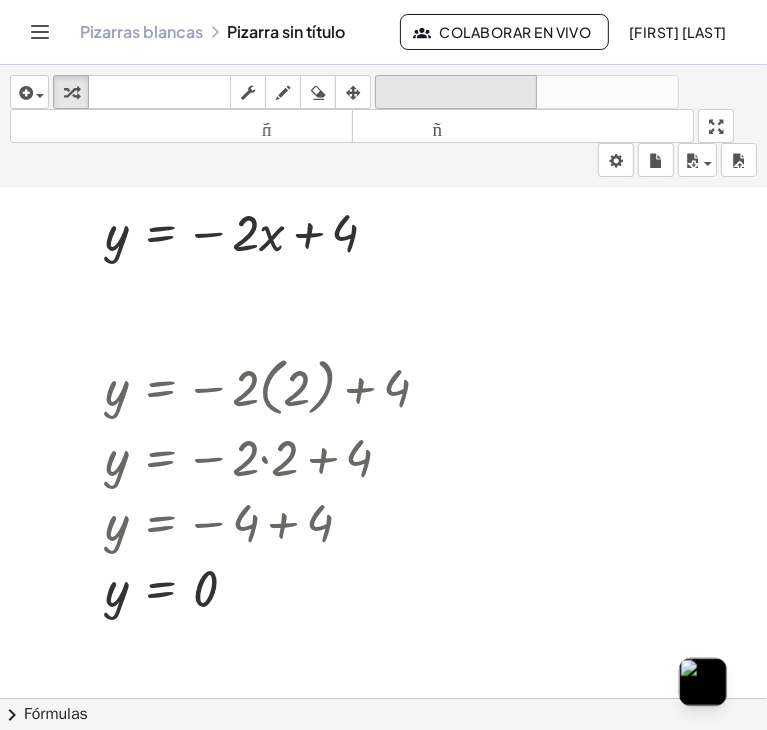 click on "deshacer" at bounding box center [456, 93] 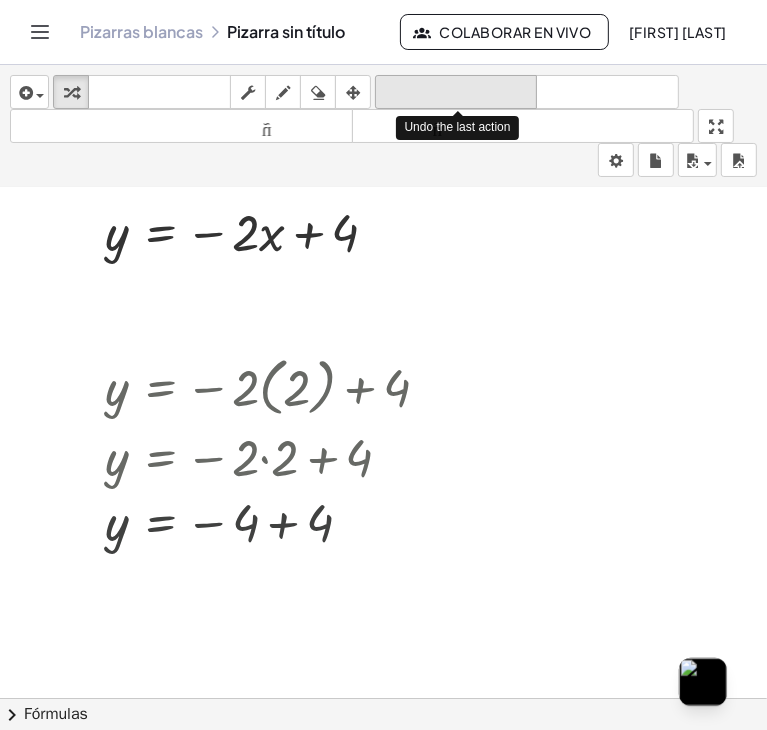 click on "deshacer" at bounding box center [456, 92] 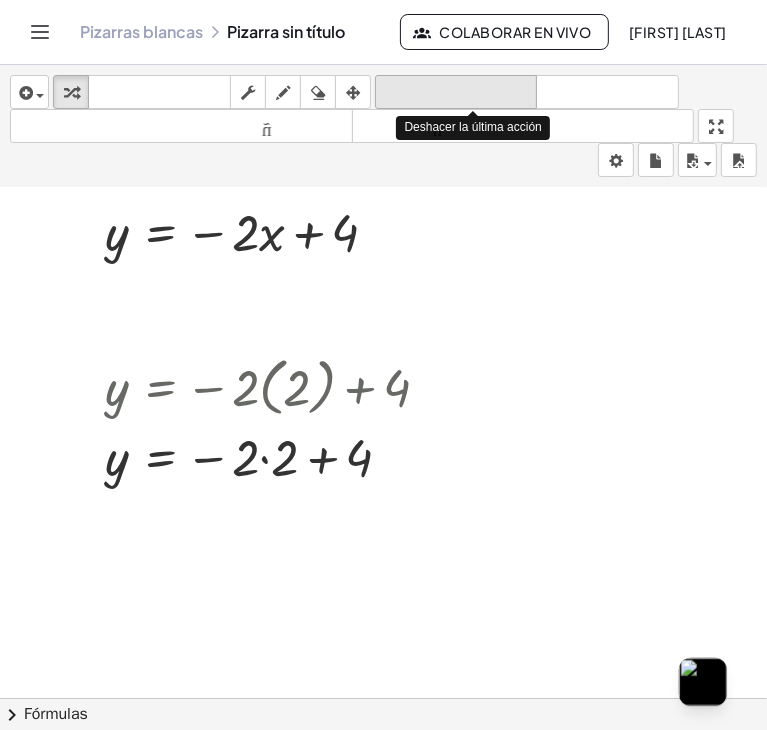 click on "deshacer" at bounding box center [456, 92] 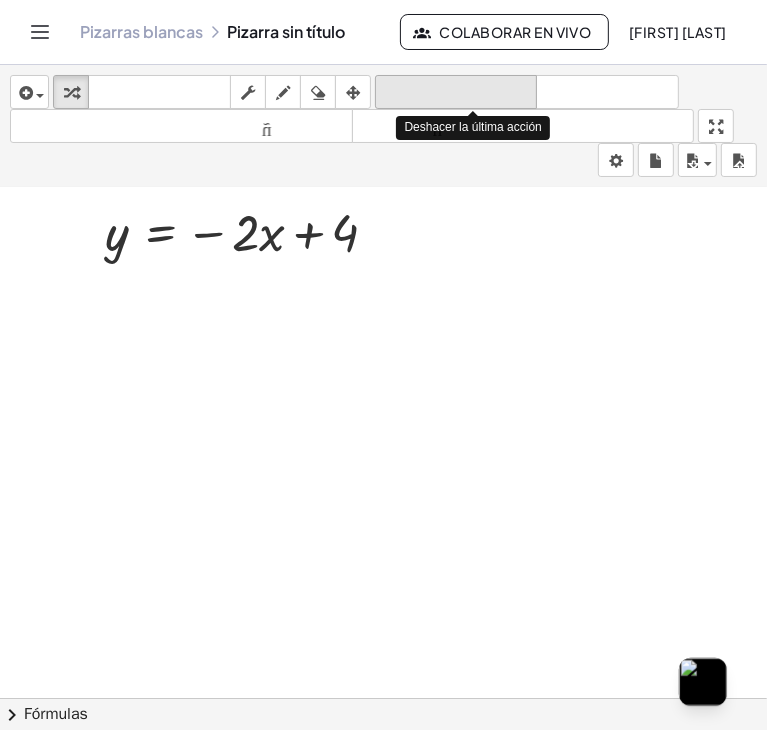 click on "deshacer" at bounding box center [456, 92] 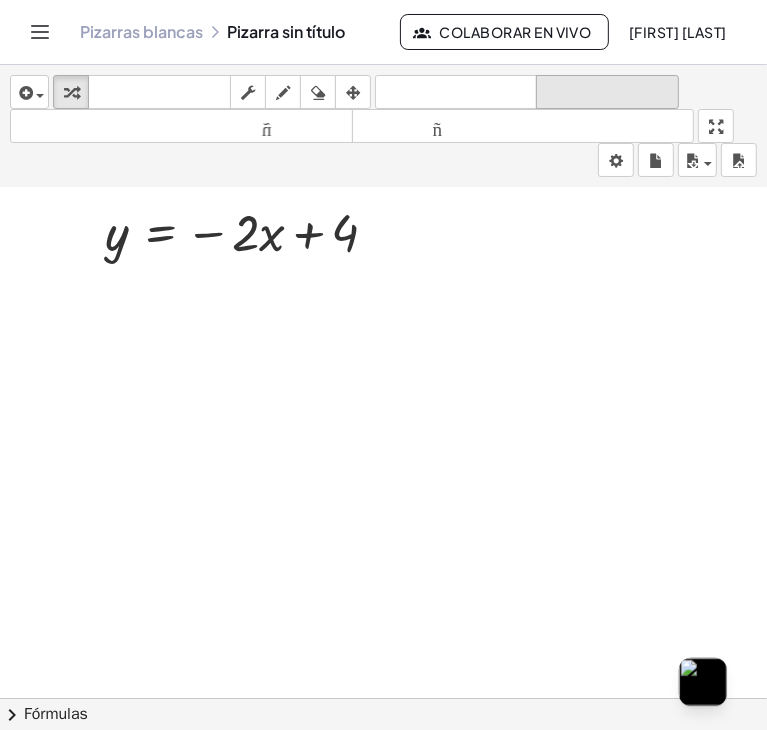 click on "rehacer" at bounding box center [607, 92] 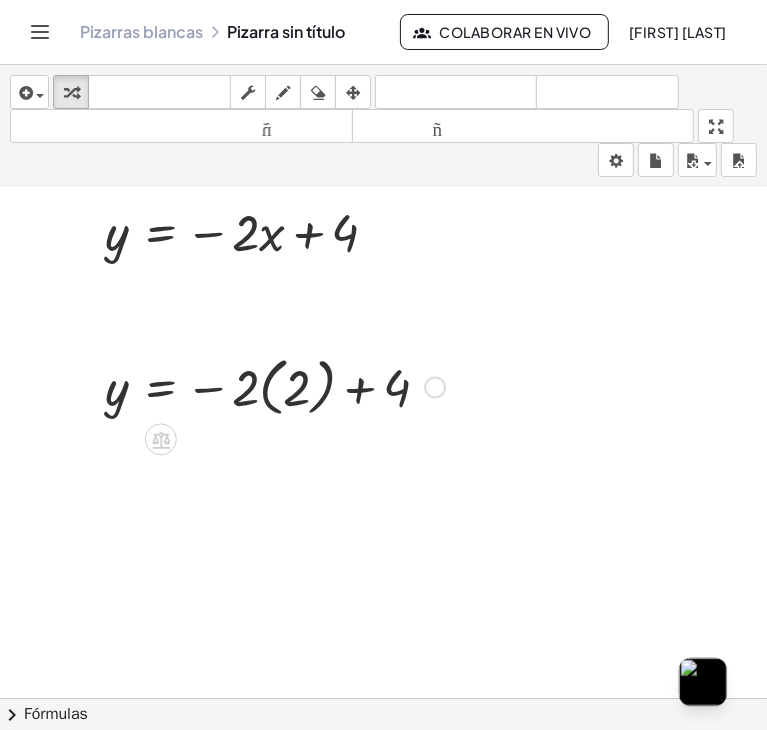 click at bounding box center [275, 385] 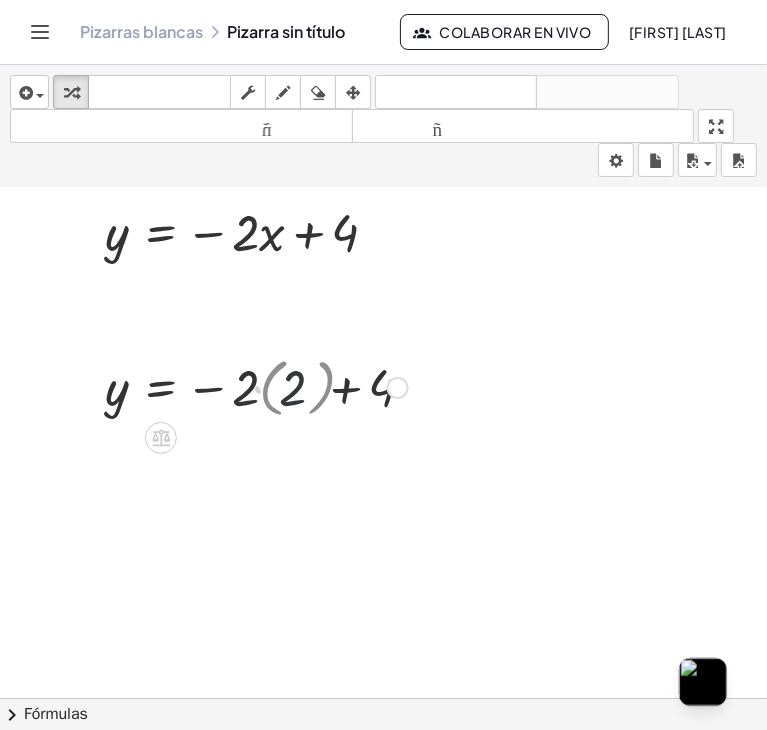 click at bounding box center (256, 386) 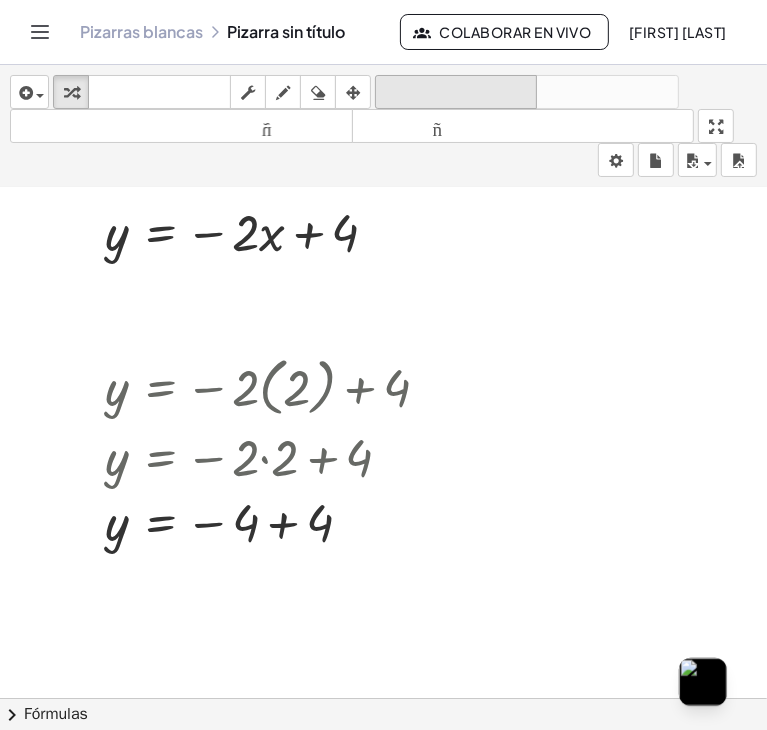 click on "deshacer" at bounding box center (456, 92) 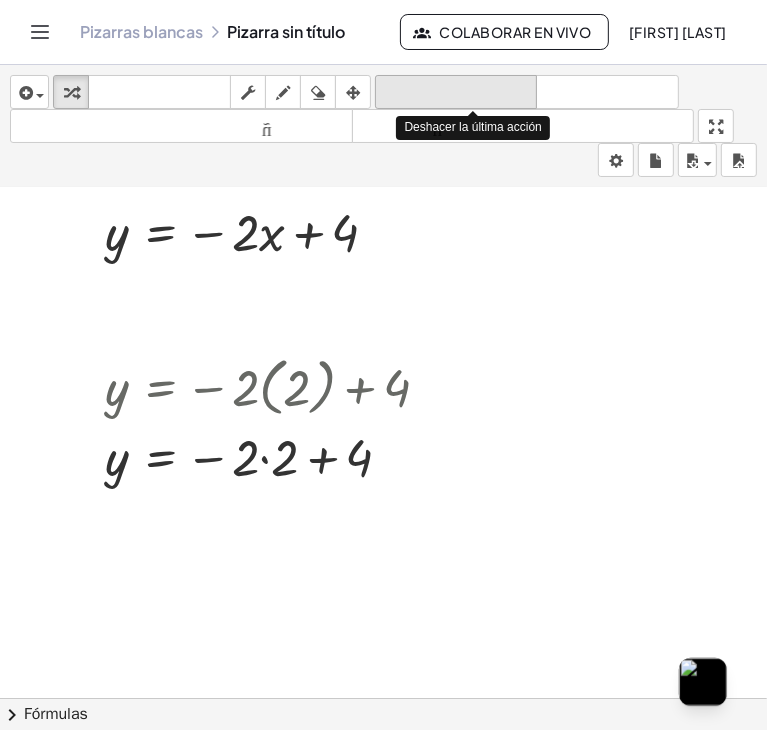 click on "deshacer" at bounding box center [456, 92] 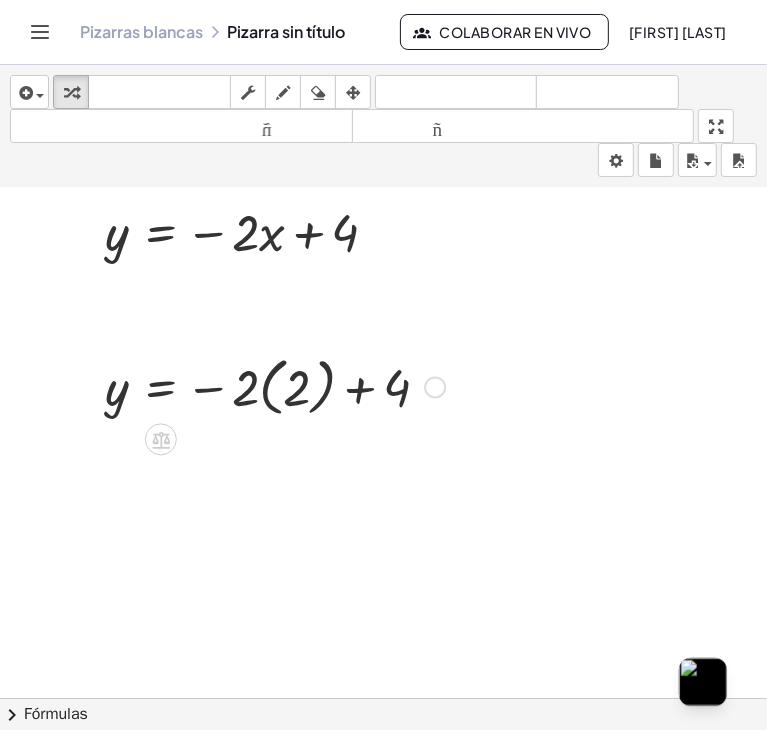 drag, startPoint x: 256, startPoint y: 396, endPoint x: 243, endPoint y: 395, distance: 13.038404 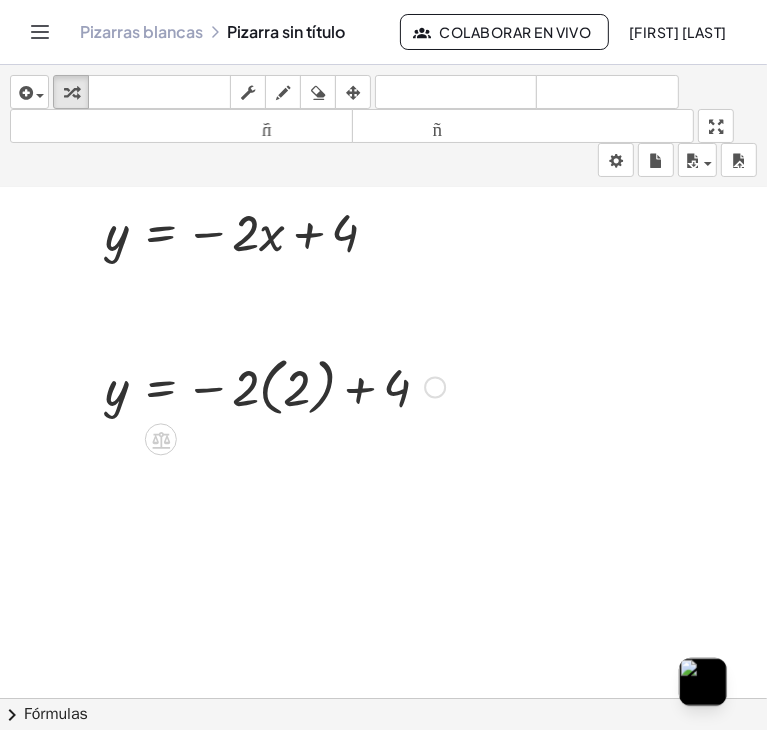 click at bounding box center (275, 385) 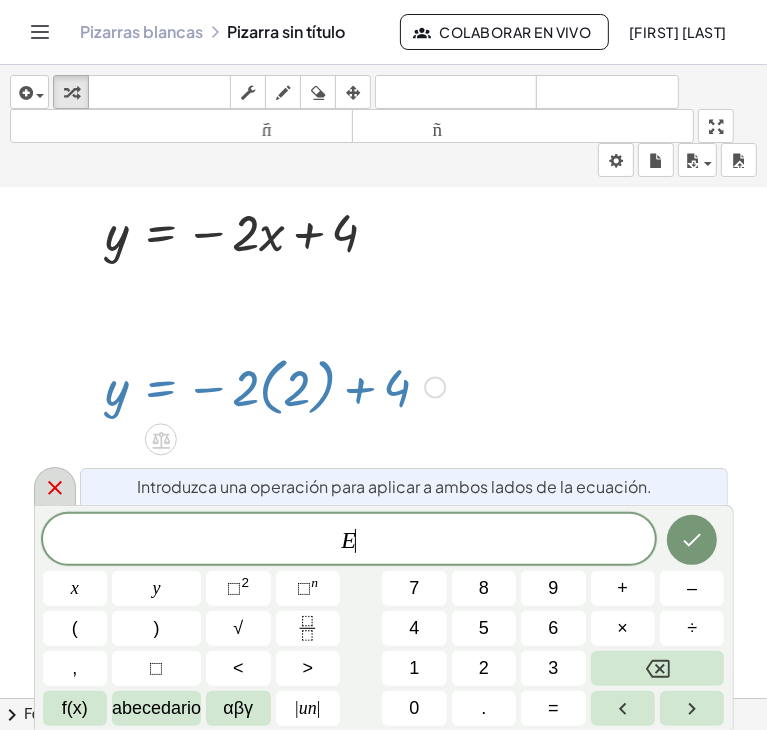 click 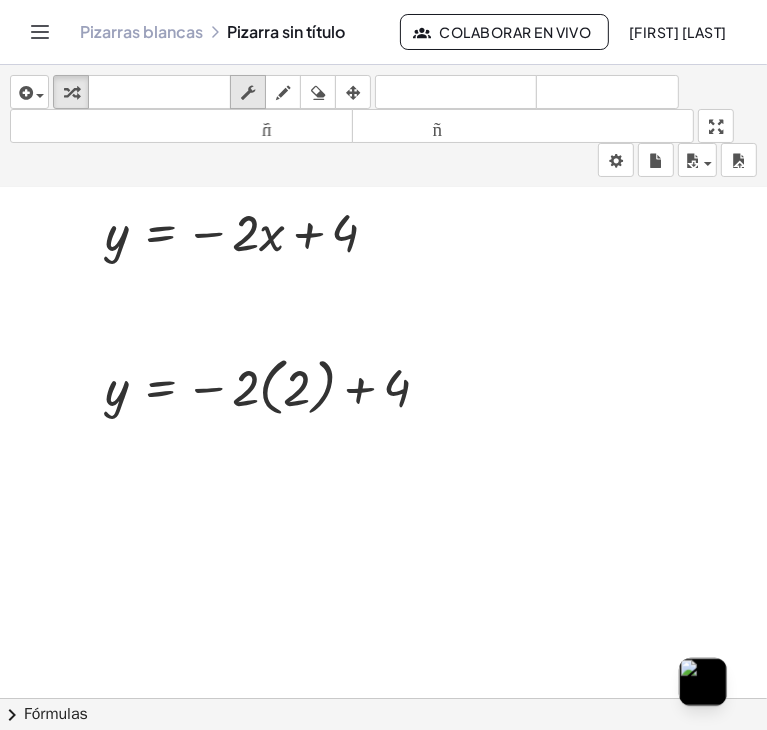 click at bounding box center (248, 93) 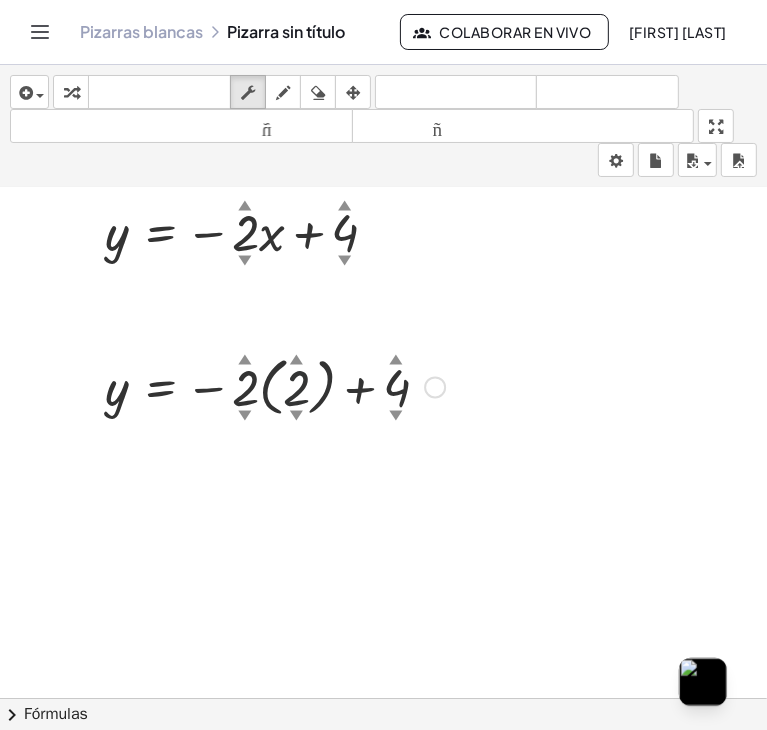 click on "▲" at bounding box center (296, 360) 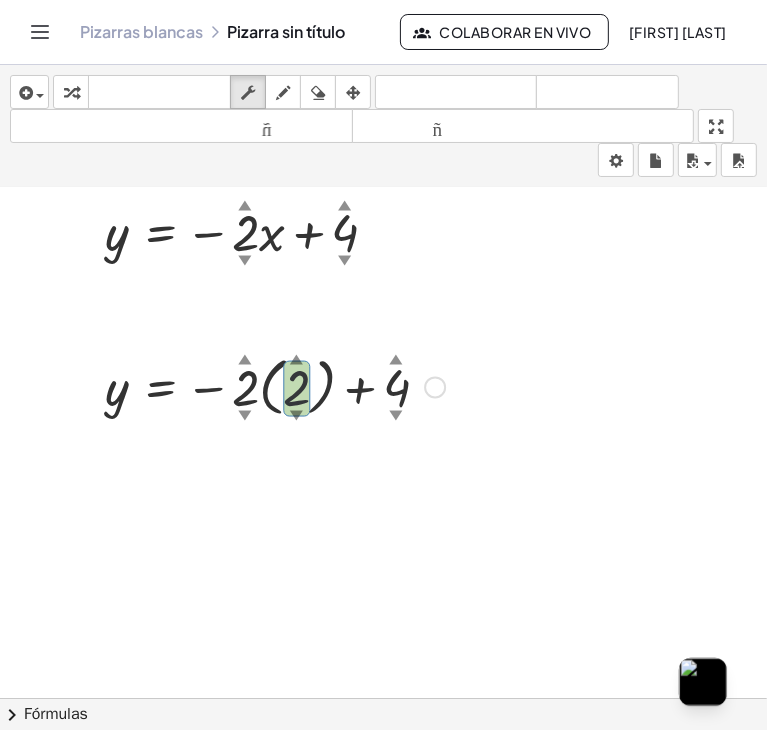 click on "▲" at bounding box center (296, 360) 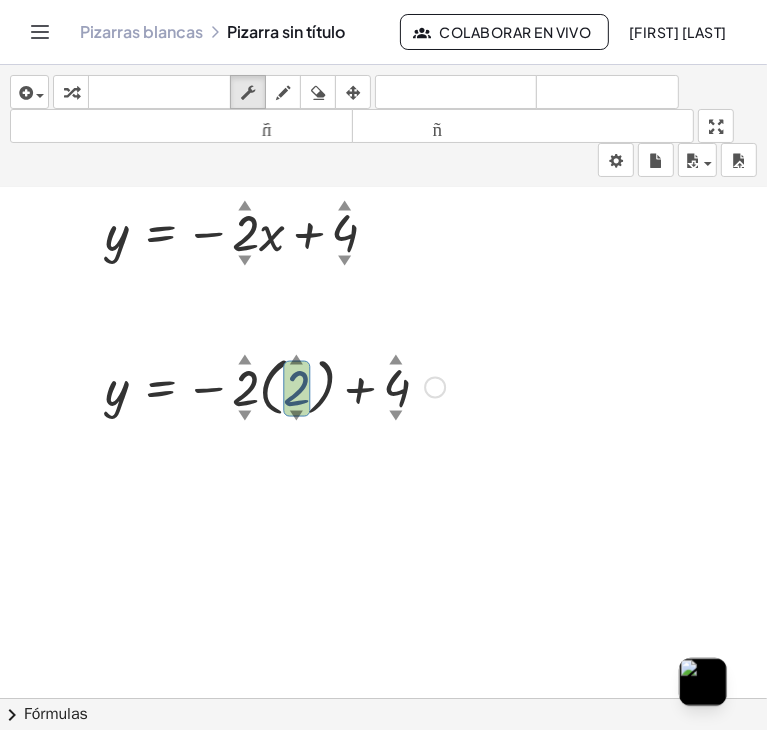 drag, startPoint x: 296, startPoint y: 362, endPoint x: 290, endPoint y: 347, distance: 16.155495 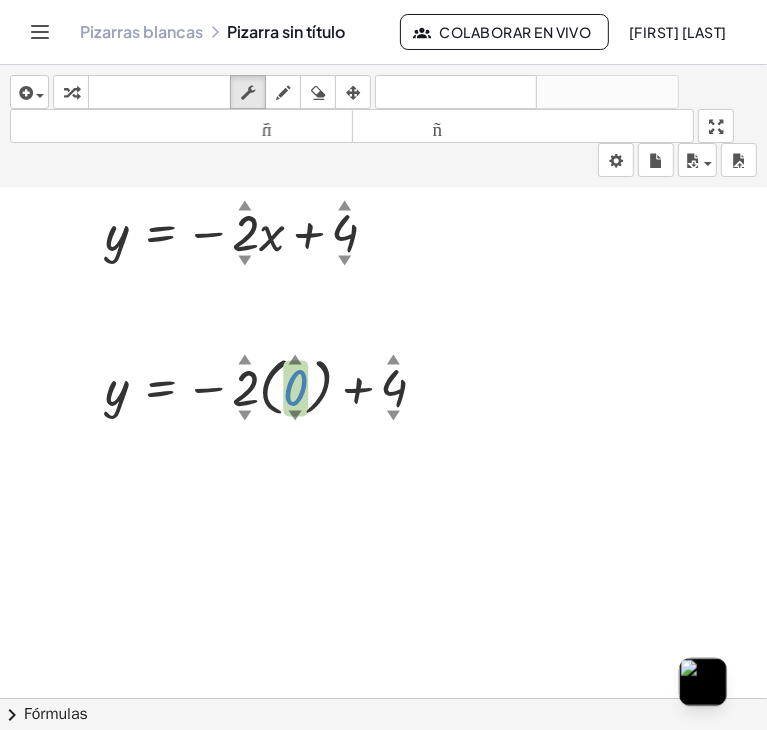 drag, startPoint x: 300, startPoint y: 380, endPoint x: 306, endPoint y: 419, distance: 39.45884 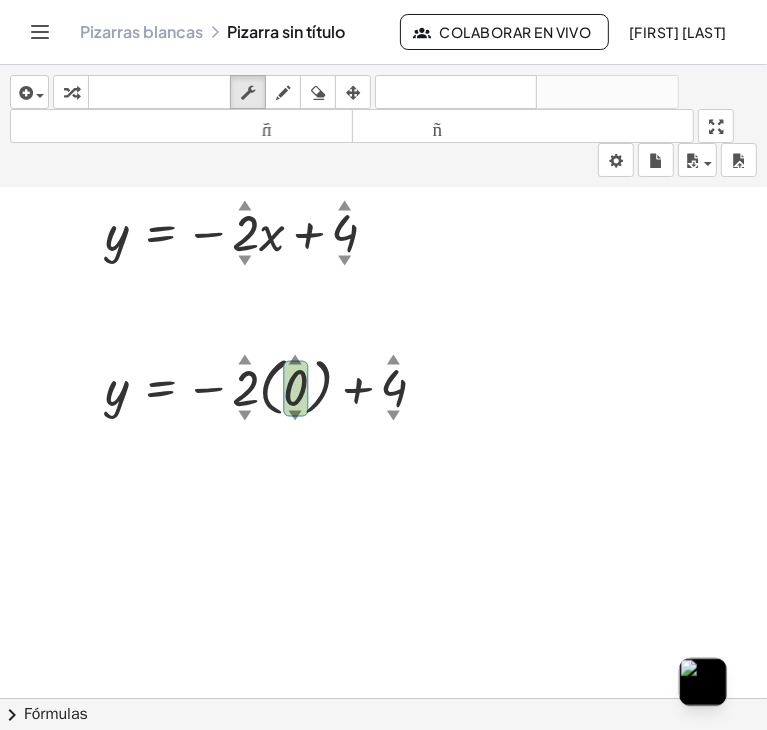 click at bounding box center (383, 611) 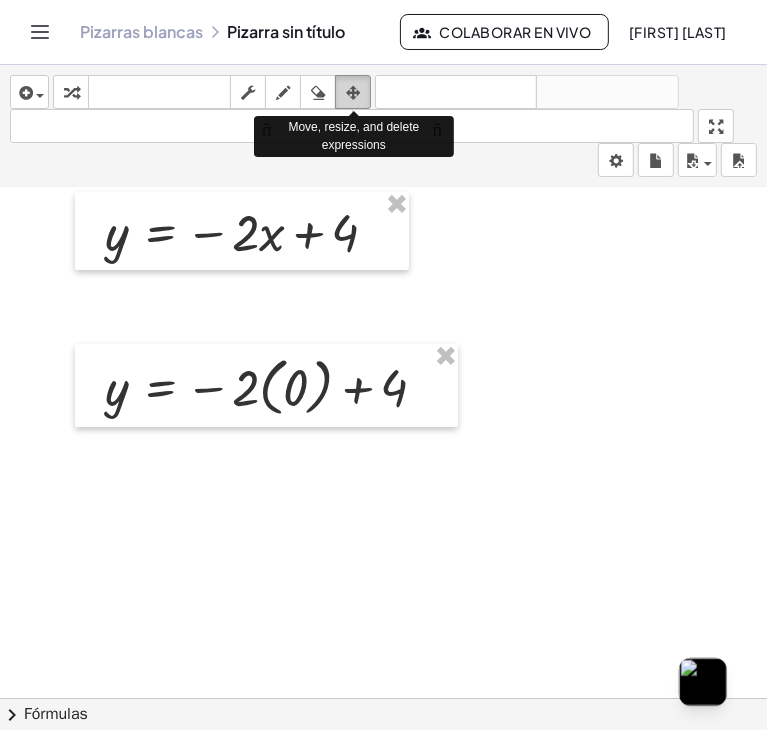 click at bounding box center (353, 93) 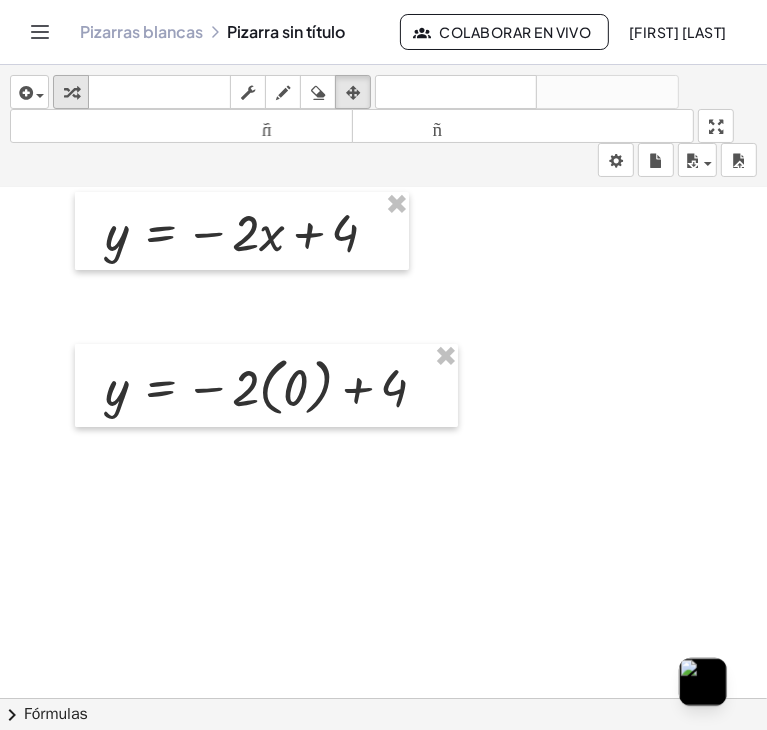click at bounding box center (71, 92) 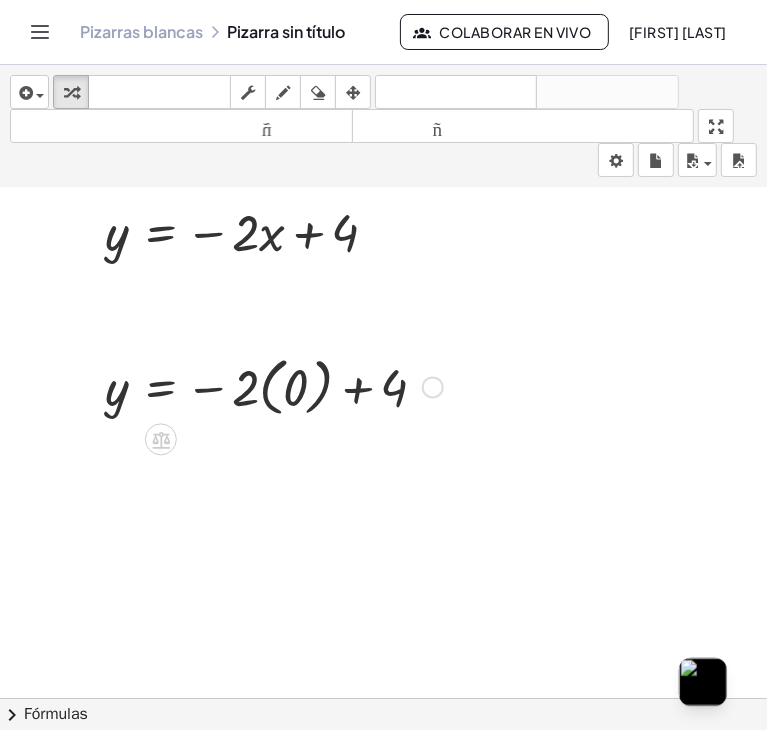 click at bounding box center [274, 385] 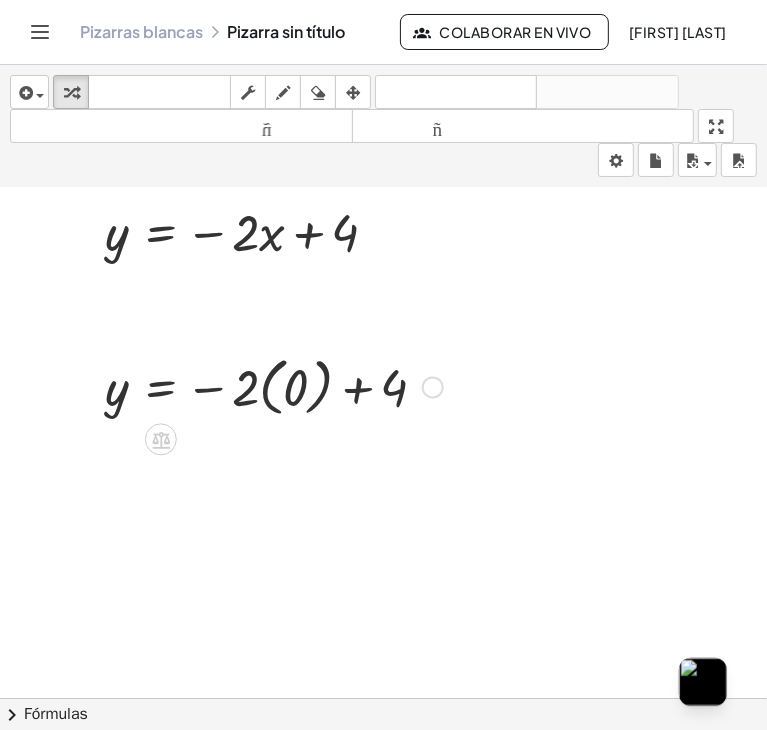 click at bounding box center (274, 385) 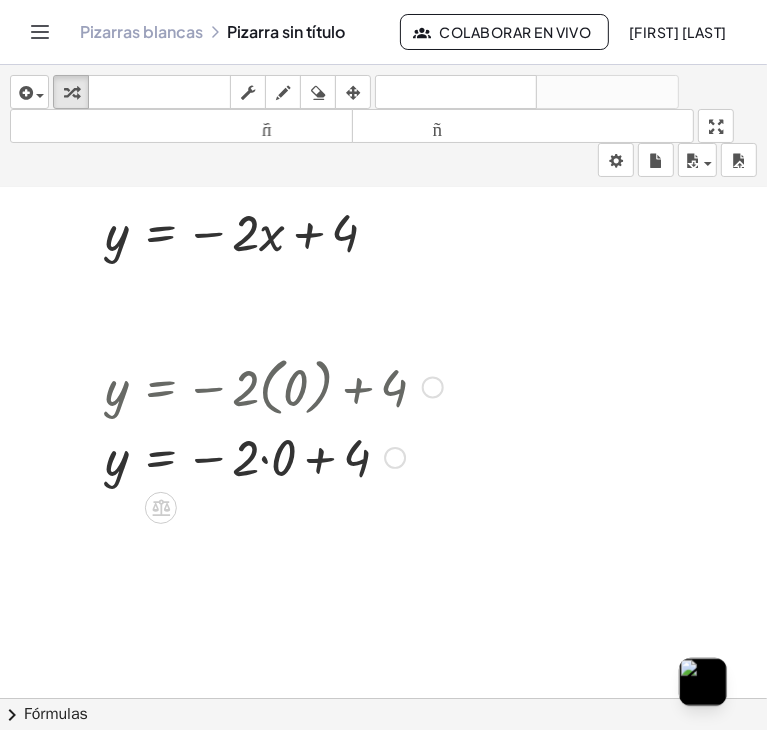 click at bounding box center (274, 456) 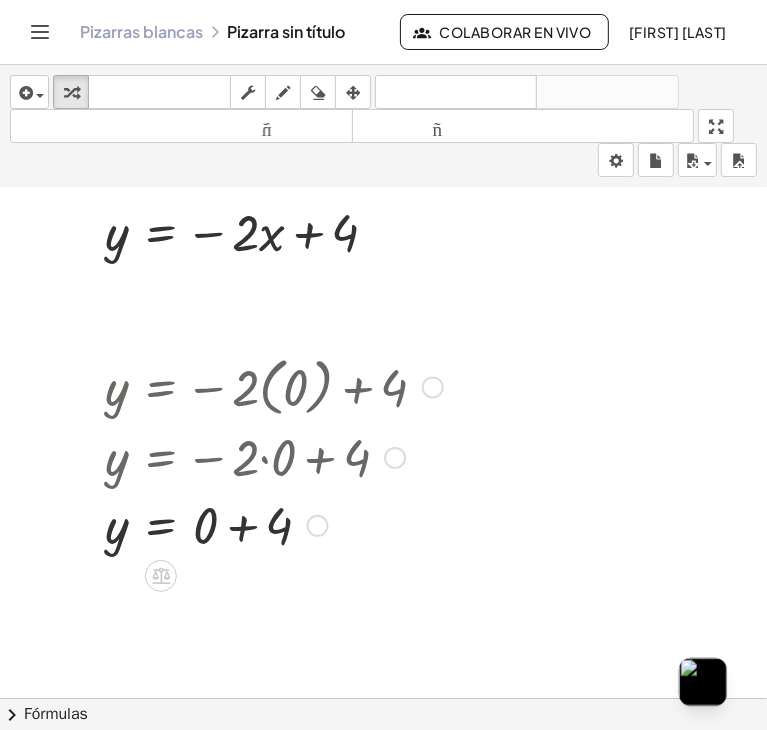 click at bounding box center (274, 524) 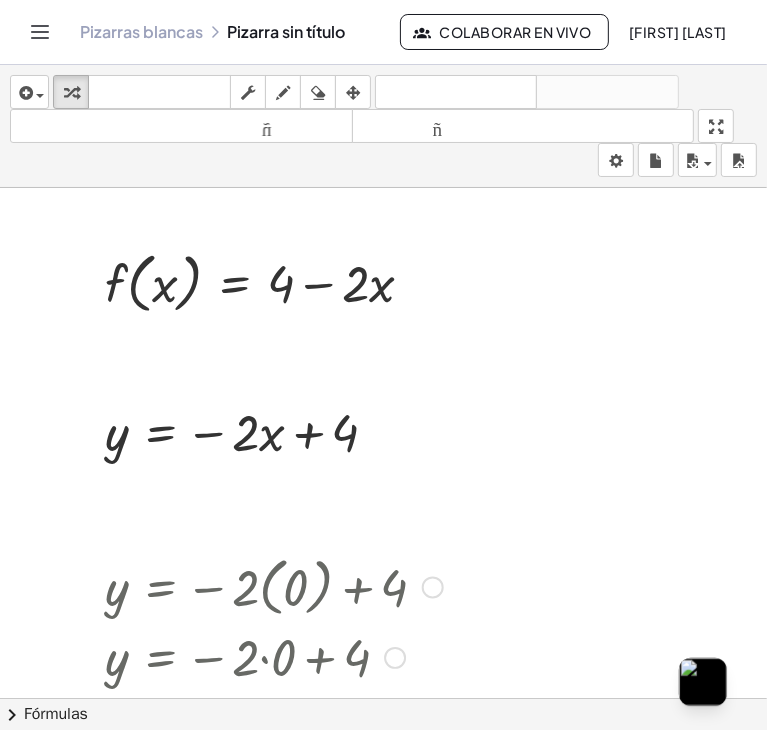scroll, scrollTop: 200, scrollLeft: 0, axis: vertical 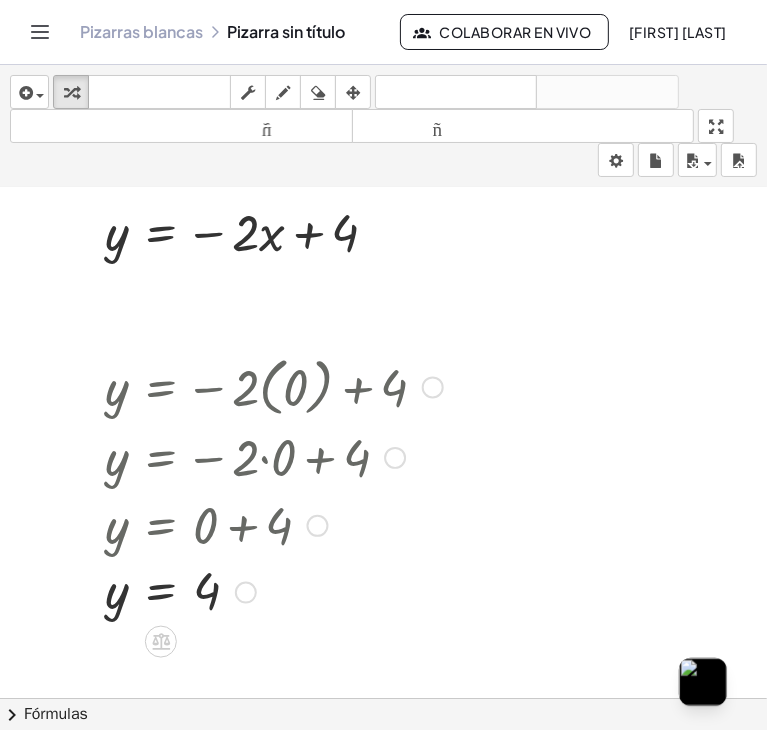 click at bounding box center [274, 456] 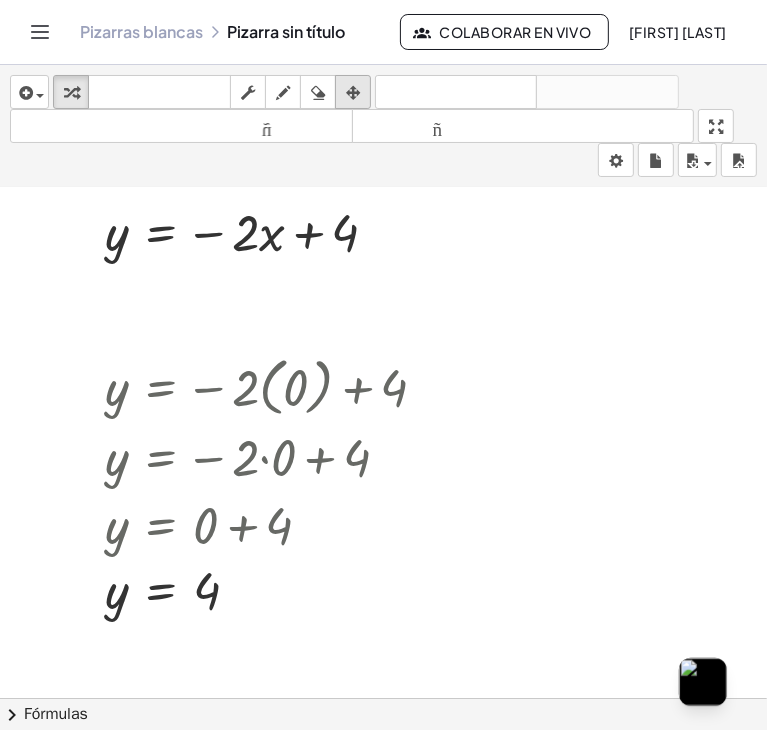 click at bounding box center (353, 93) 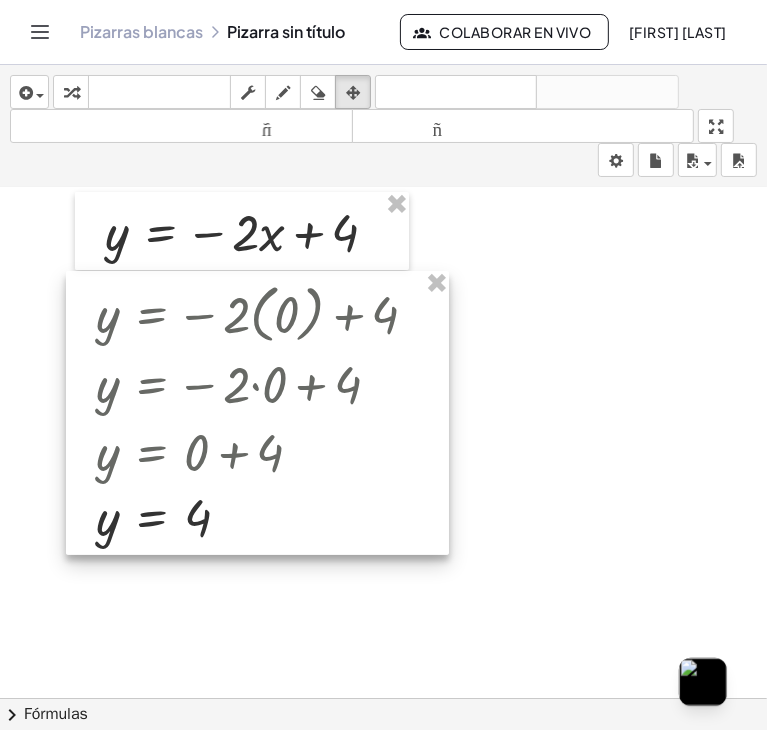 drag, startPoint x: 208, startPoint y: 478, endPoint x: 200, endPoint y: 405, distance: 73.43705 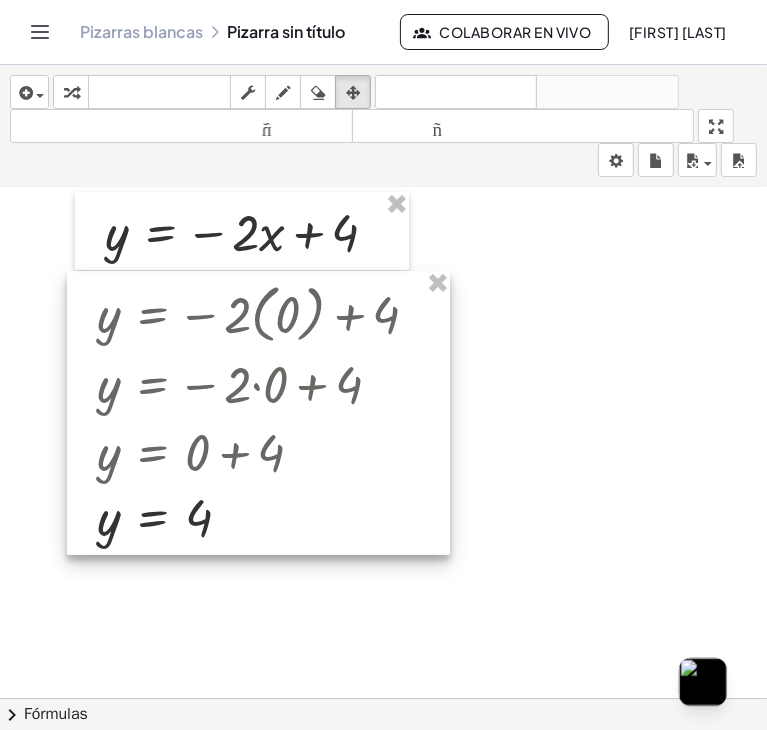 scroll, scrollTop: 0, scrollLeft: 0, axis: both 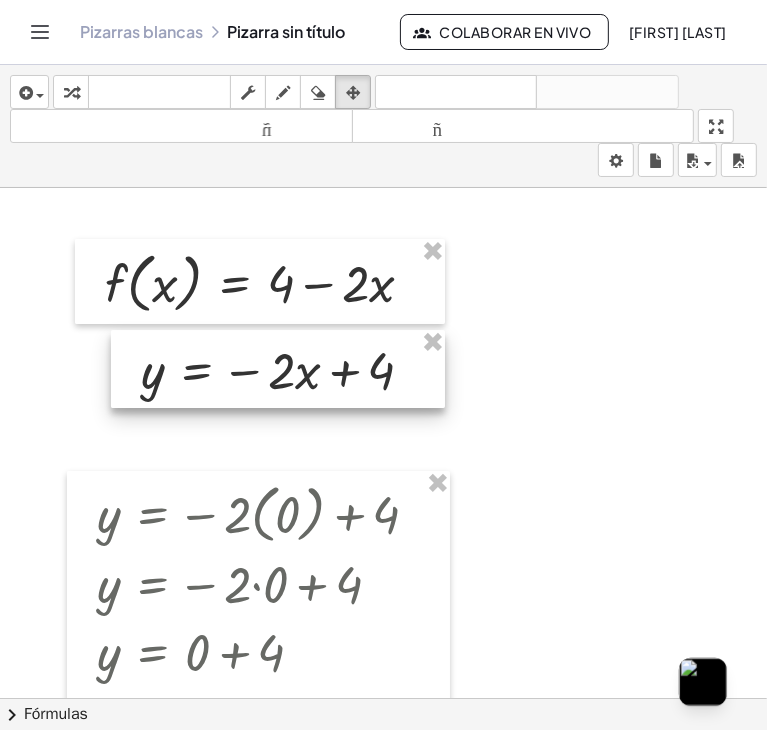 drag, startPoint x: 200, startPoint y: 436, endPoint x: 236, endPoint y: 374, distance: 71.693794 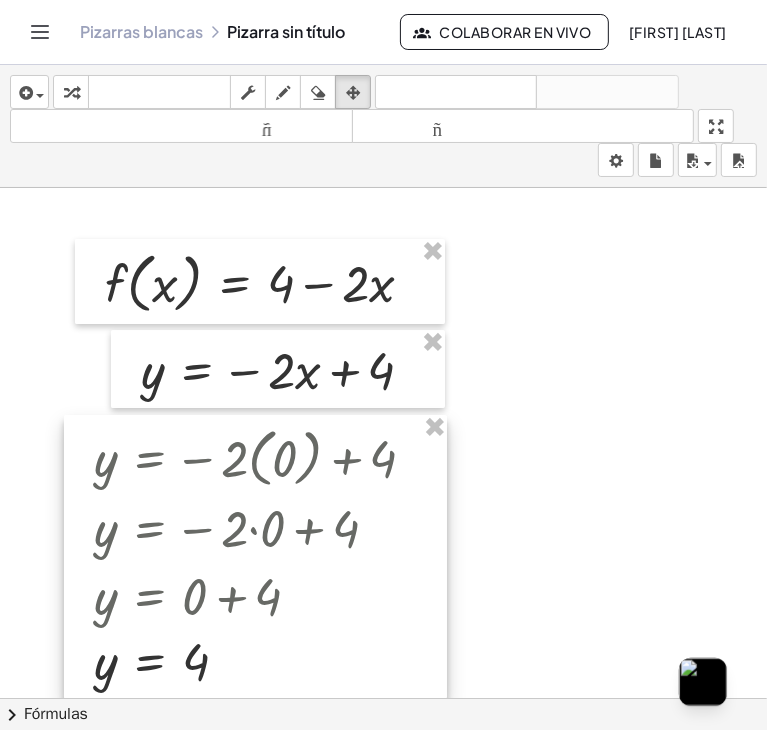 drag, startPoint x: 219, startPoint y: 542, endPoint x: 216, endPoint y: 486, distance: 56.0803 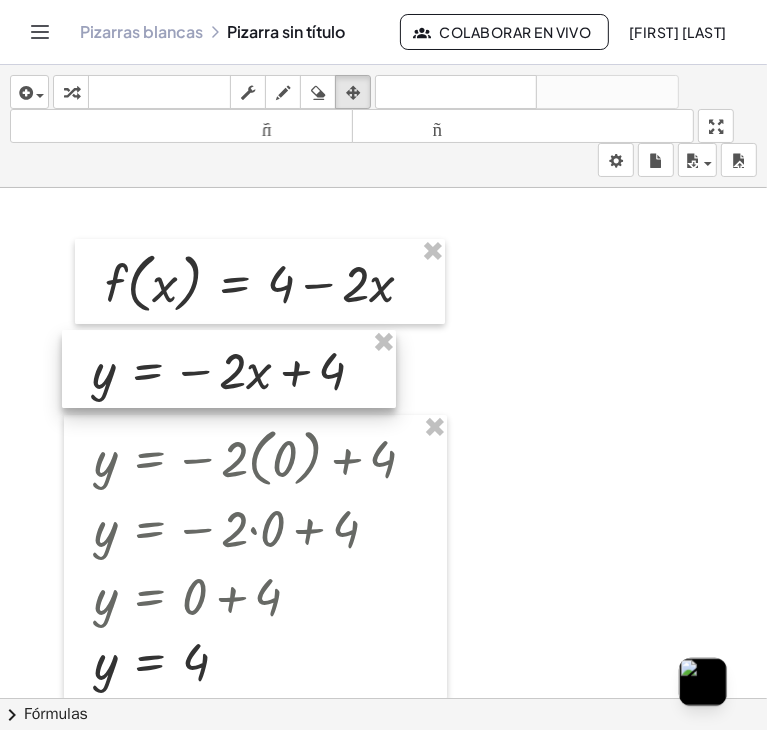 drag, startPoint x: 246, startPoint y: 368, endPoint x: 197, endPoint y: 368, distance: 49 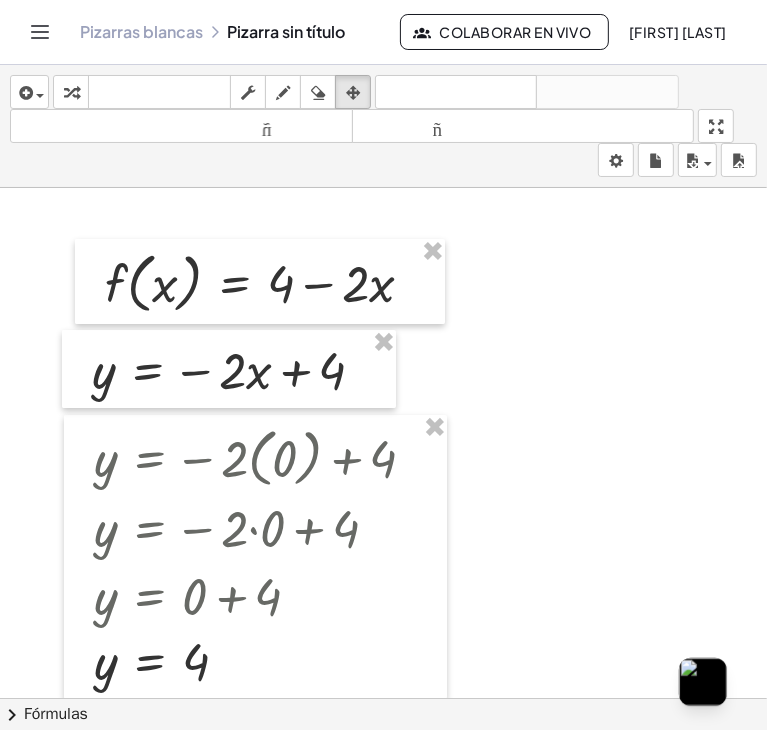 click at bounding box center (383, 811) 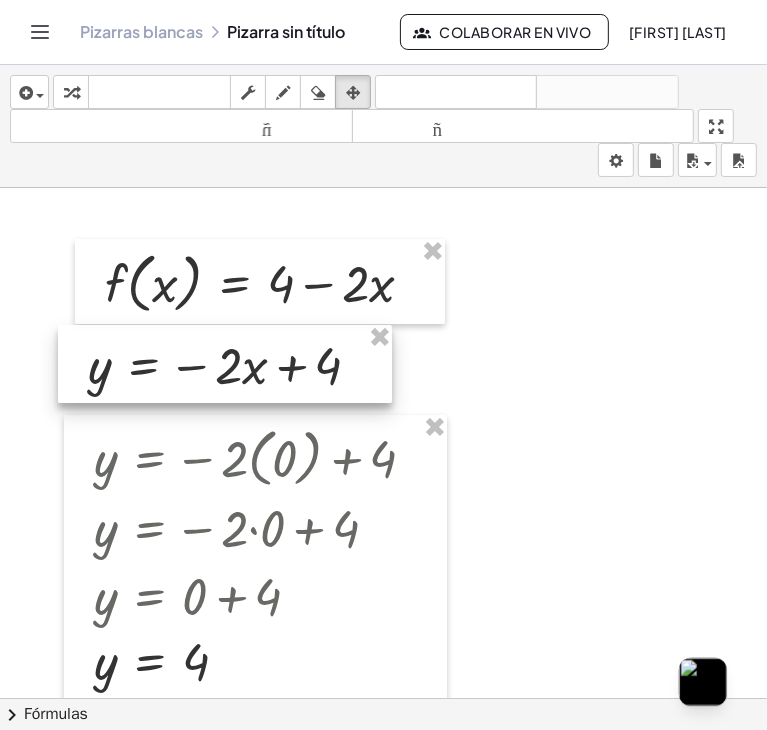 click at bounding box center (225, 364) 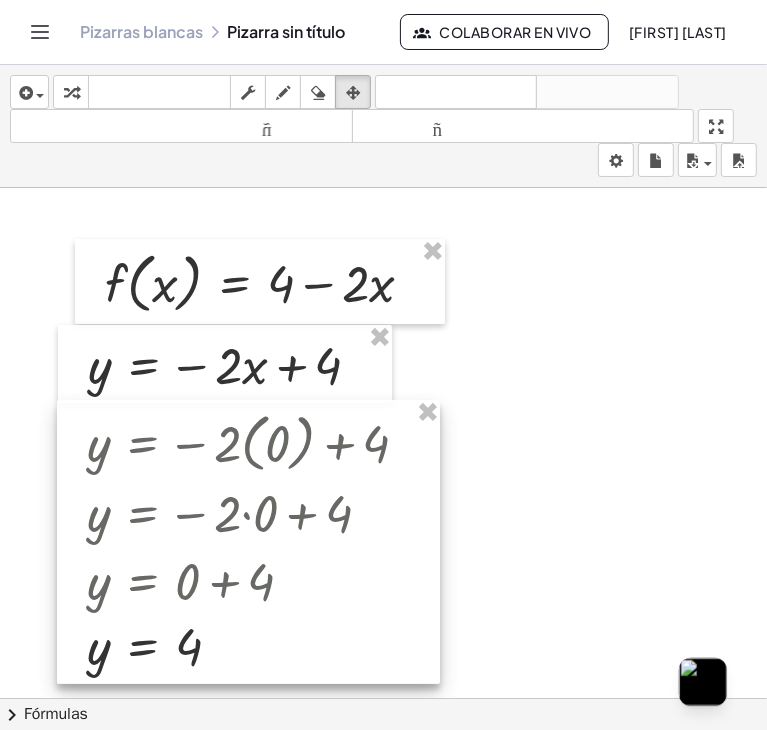 drag, startPoint x: 203, startPoint y: 481, endPoint x: 196, endPoint y: 466, distance: 16.552946 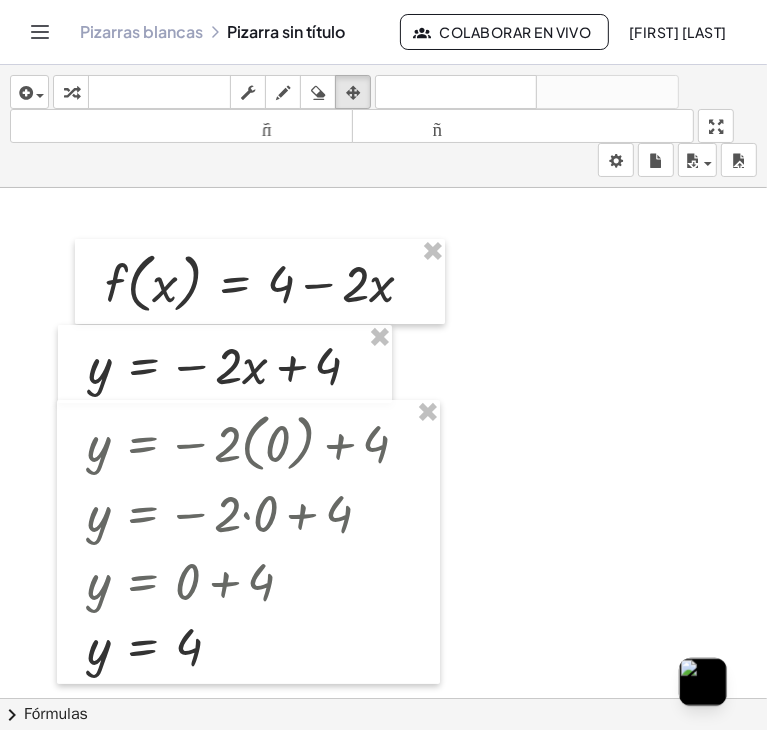 click at bounding box center [383, 811] 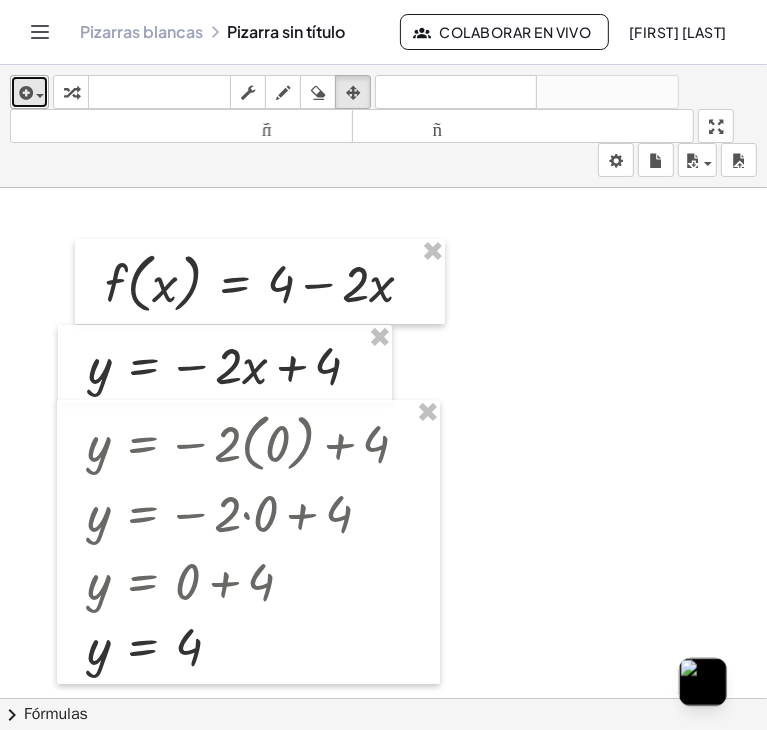 click at bounding box center (24, 93) 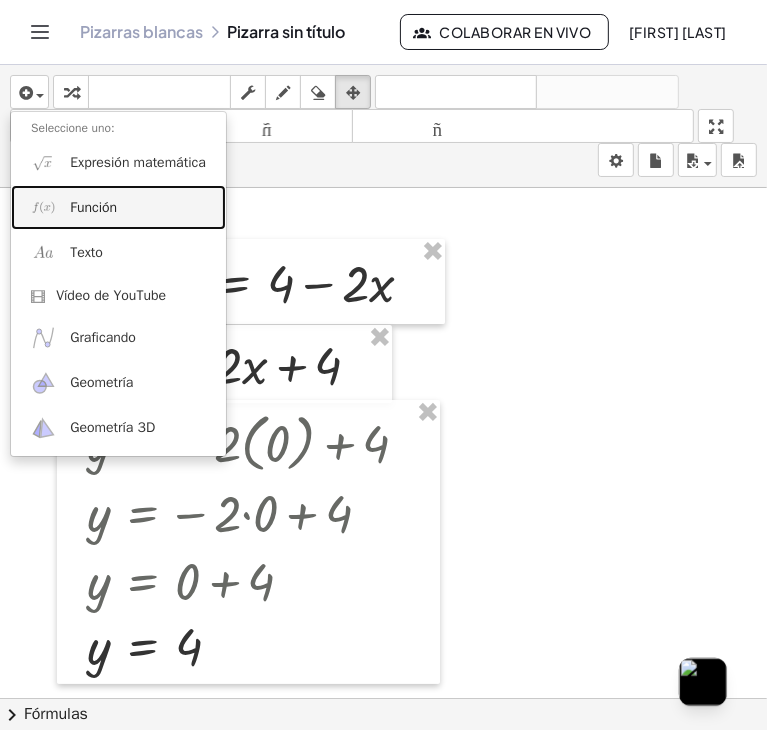click on "Función" at bounding box center [118, 207] 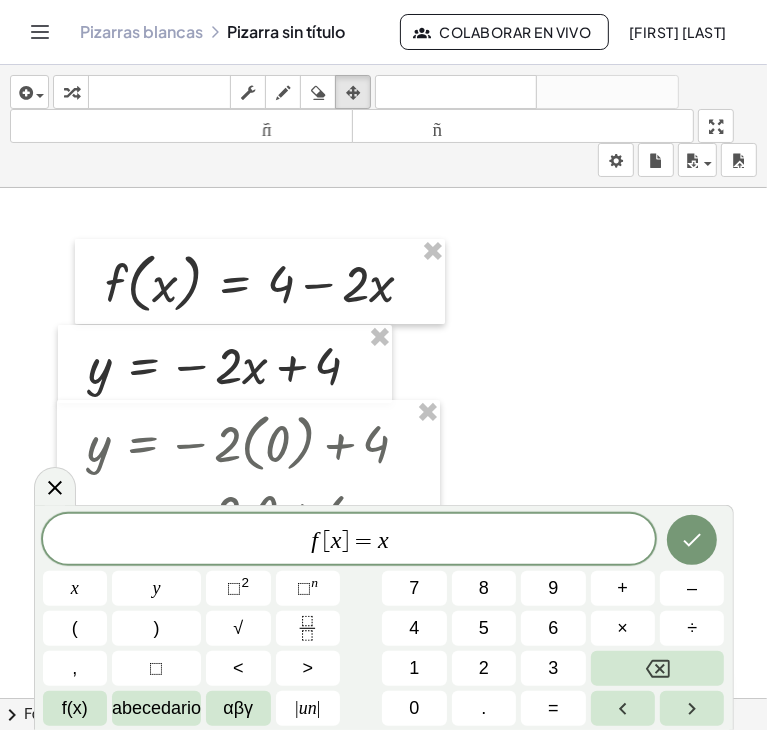 drag, startPoint x: 640, startPoint y: 259, endPoint x: 648, endPoint y: 273, distance: 16.124516 